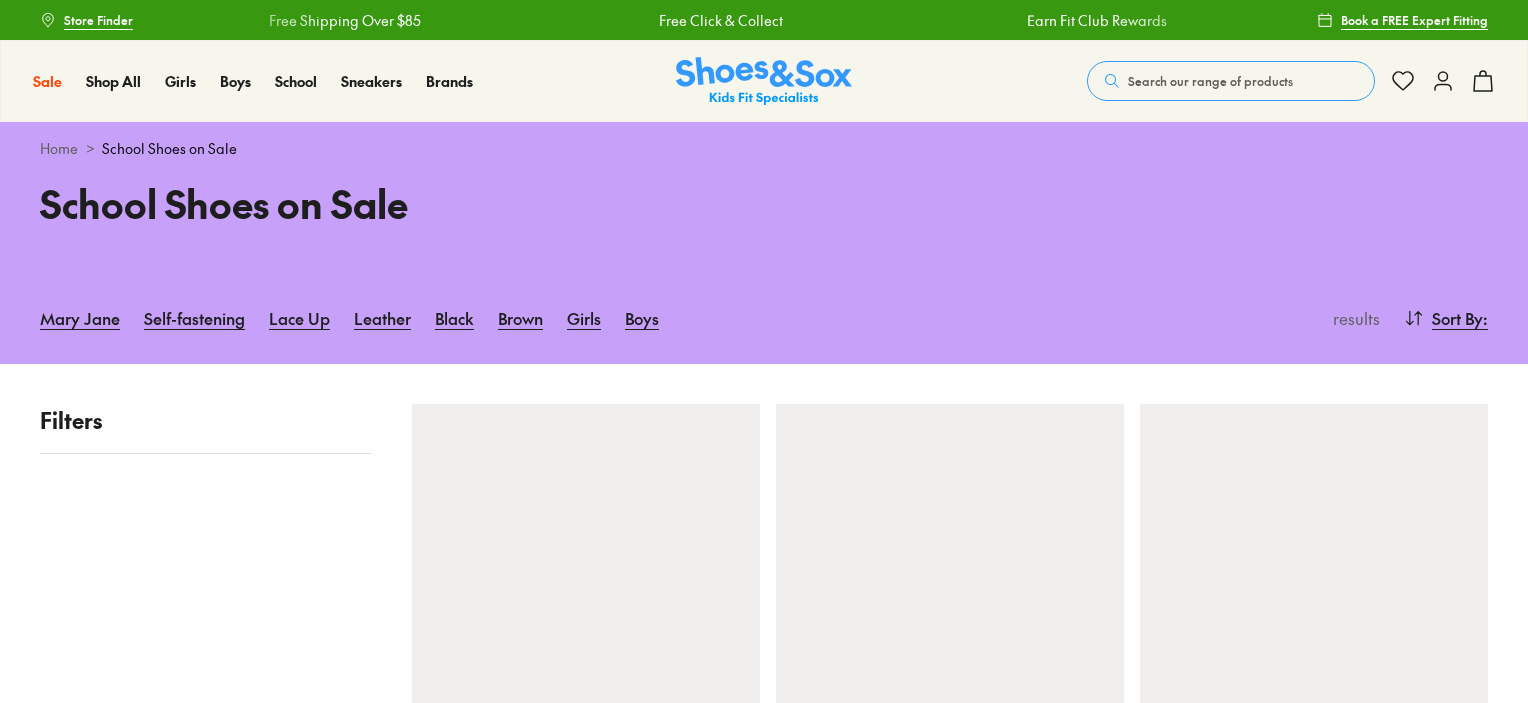 scroll, scrollTop: 0, scrollLeft: 0, axis: both 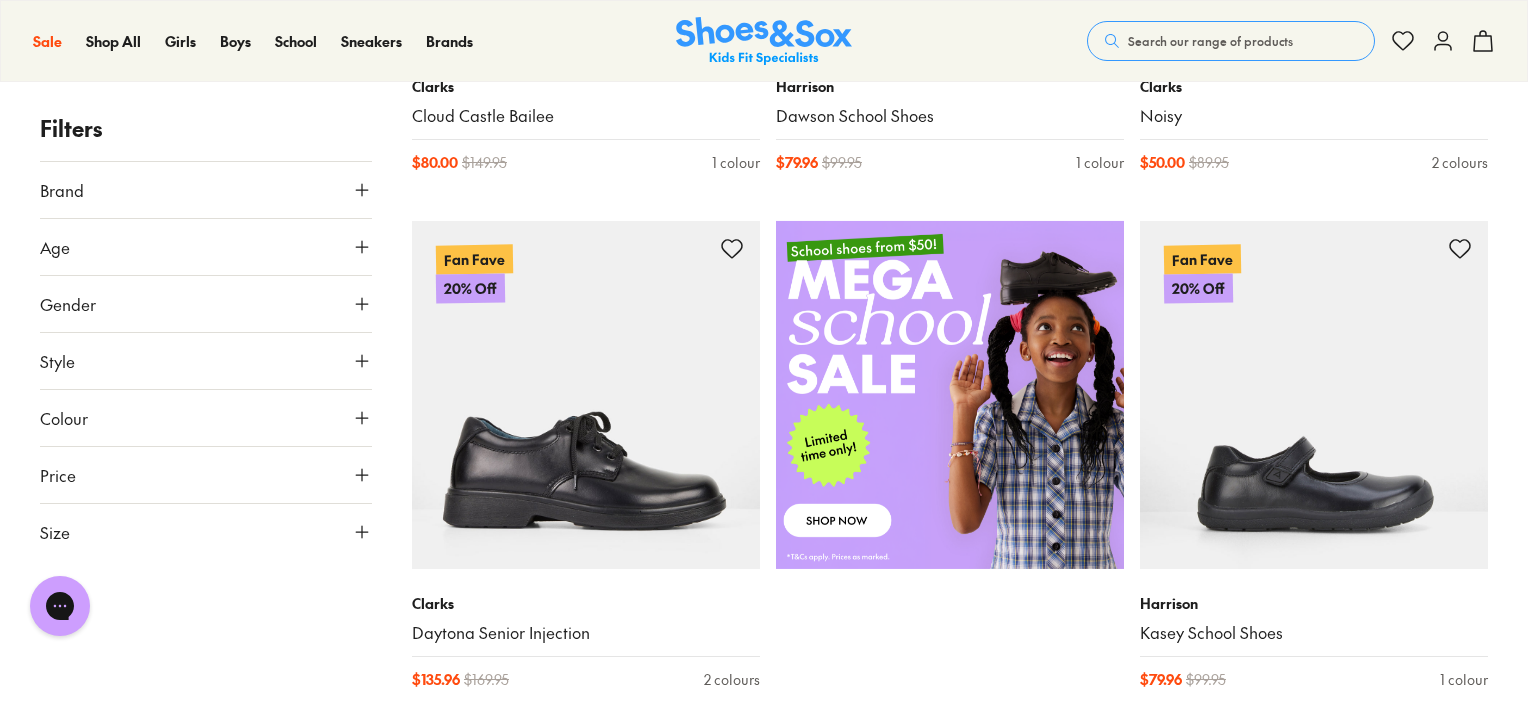 click 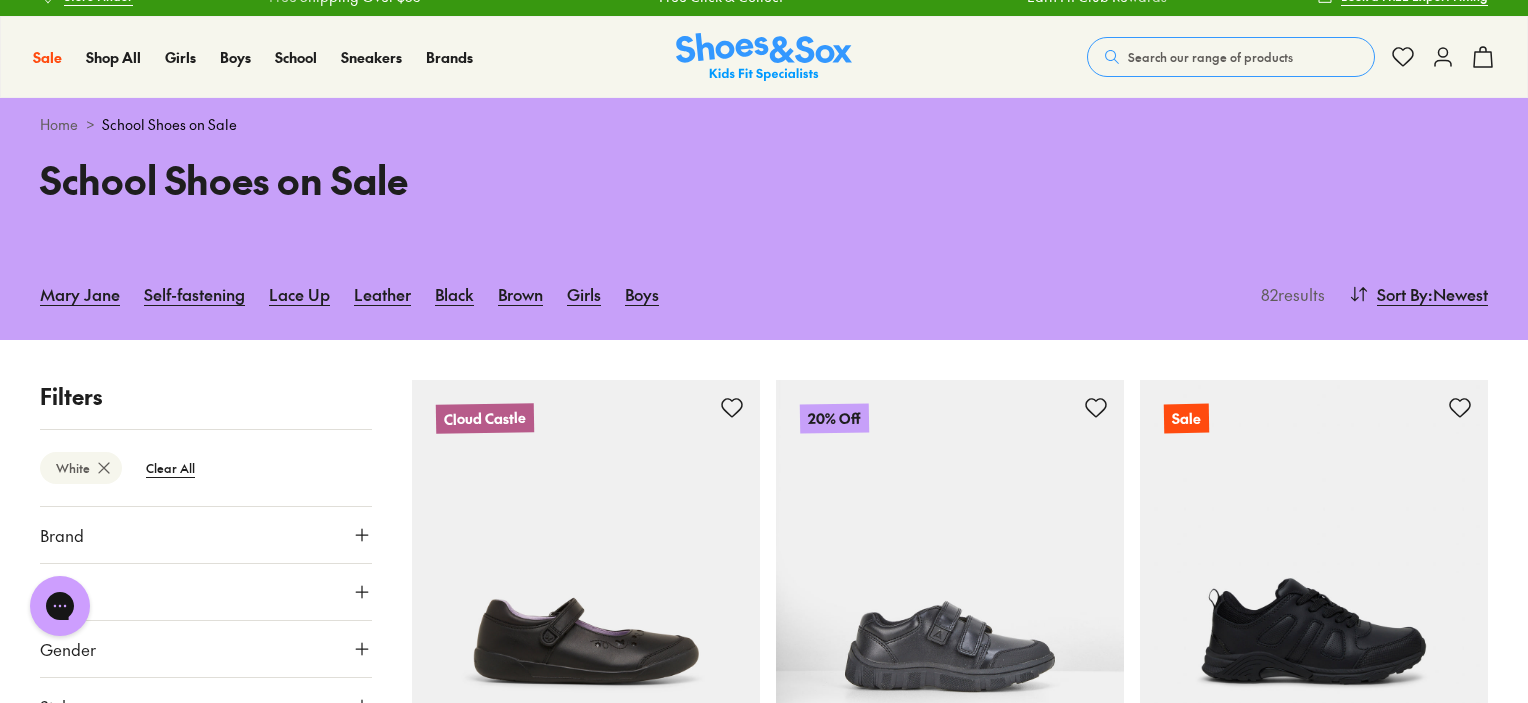 type on "***" 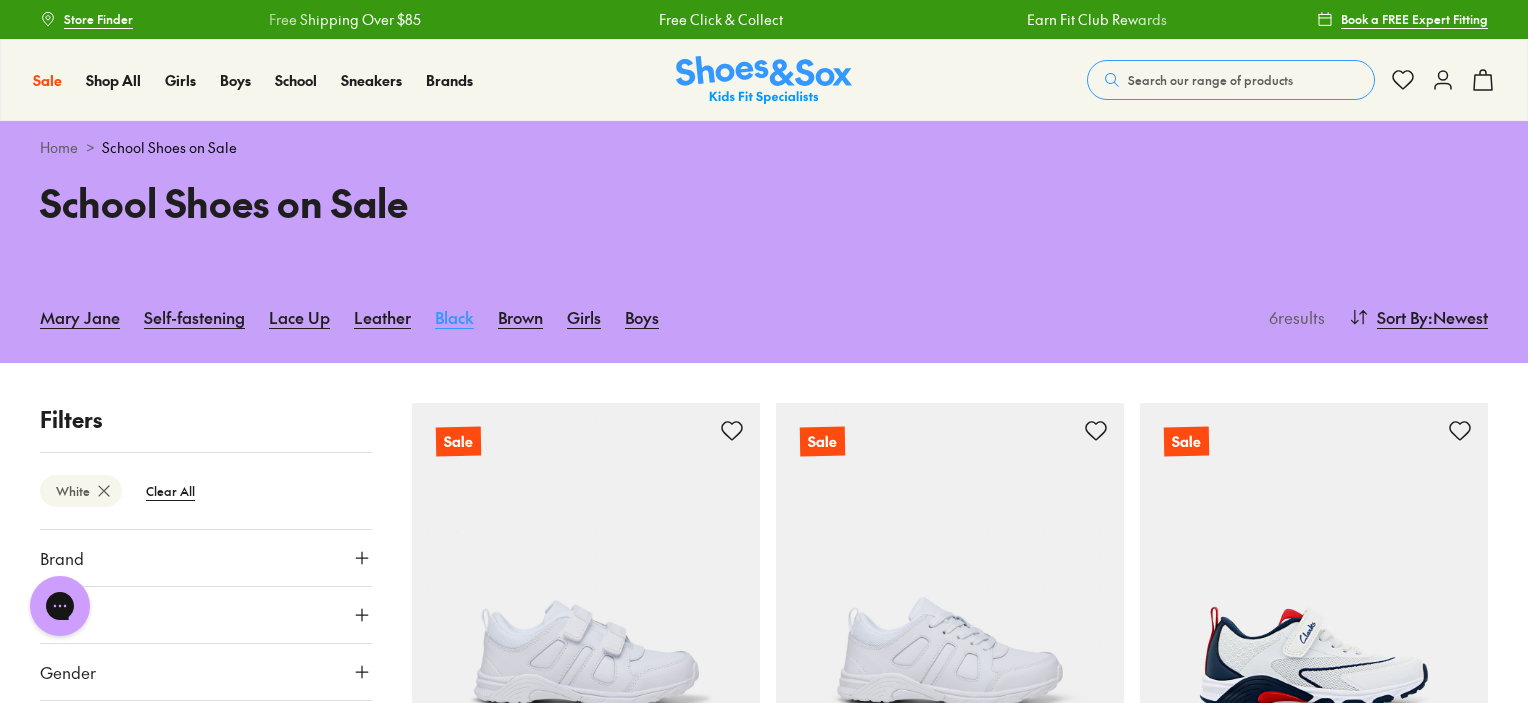scroll, scrollTop: 0, scrollLeft: 0, axis: both 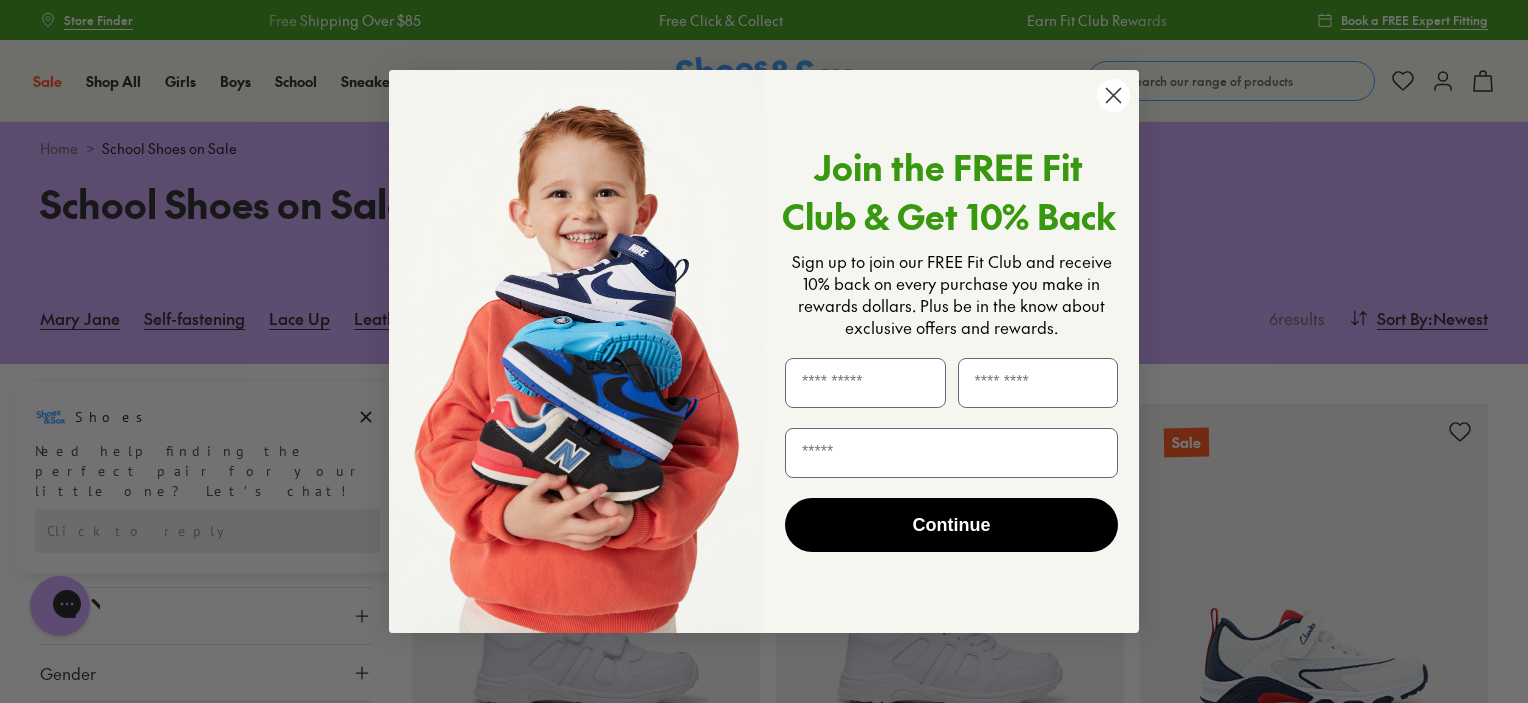 click 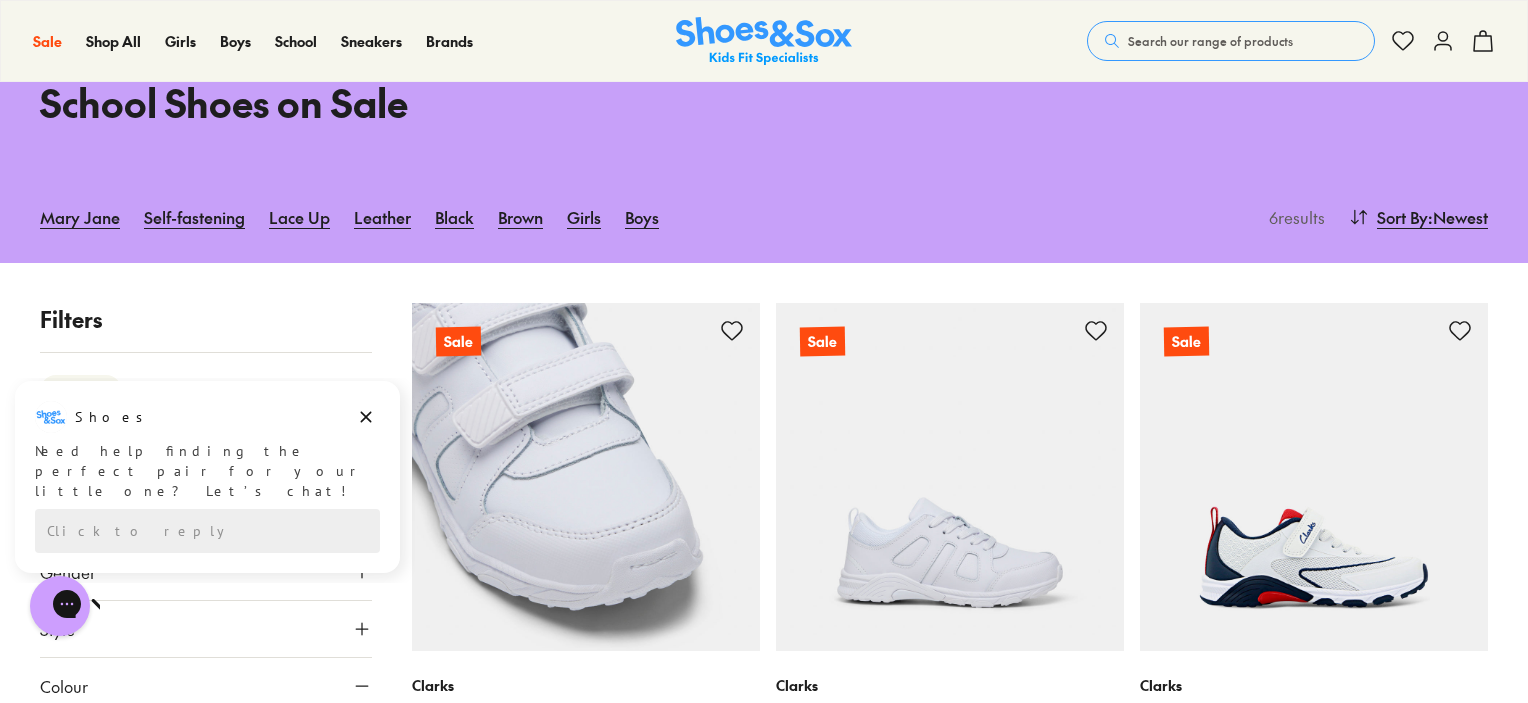 scroll, scrollTop: 100, scrollLeft: 0, axis: vertical 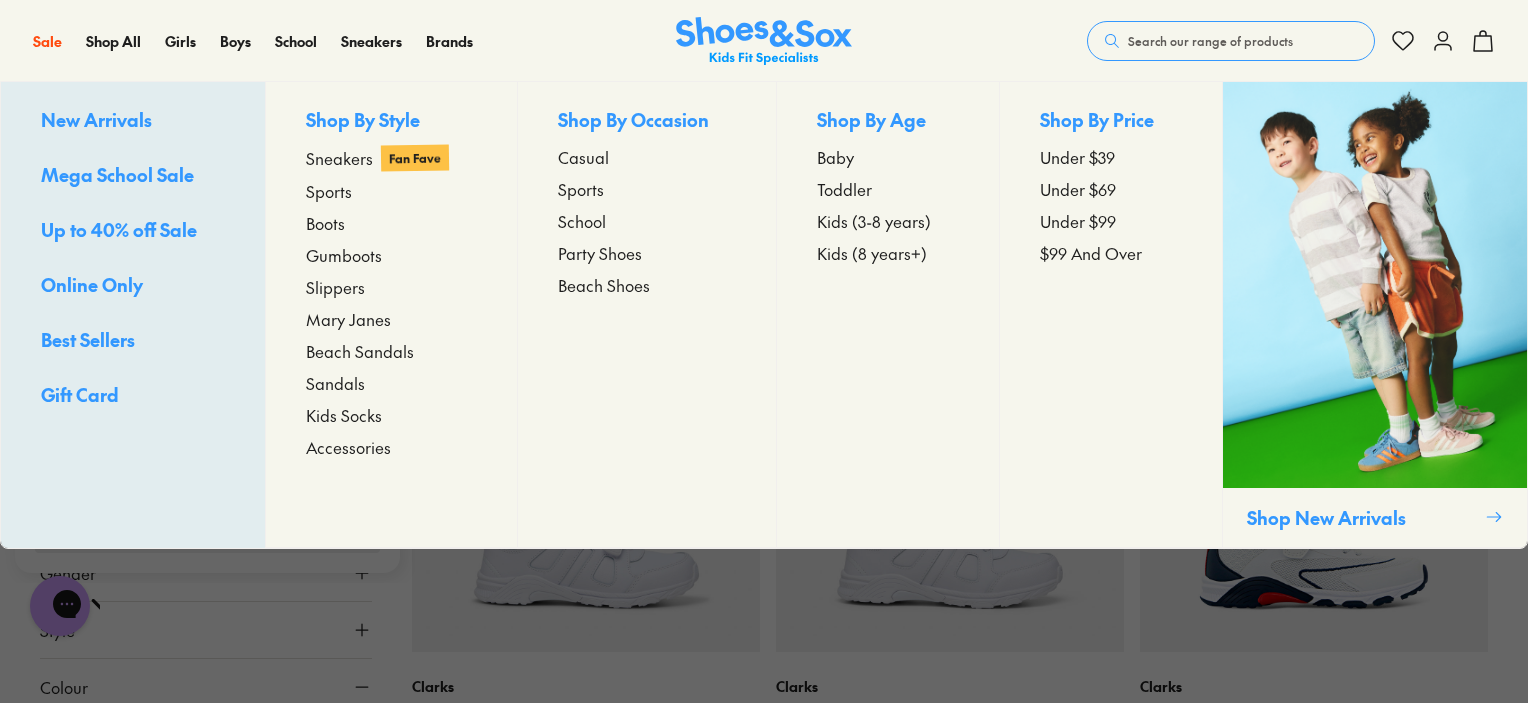 click on "New Arrivals" at bounding box center (96, 119) 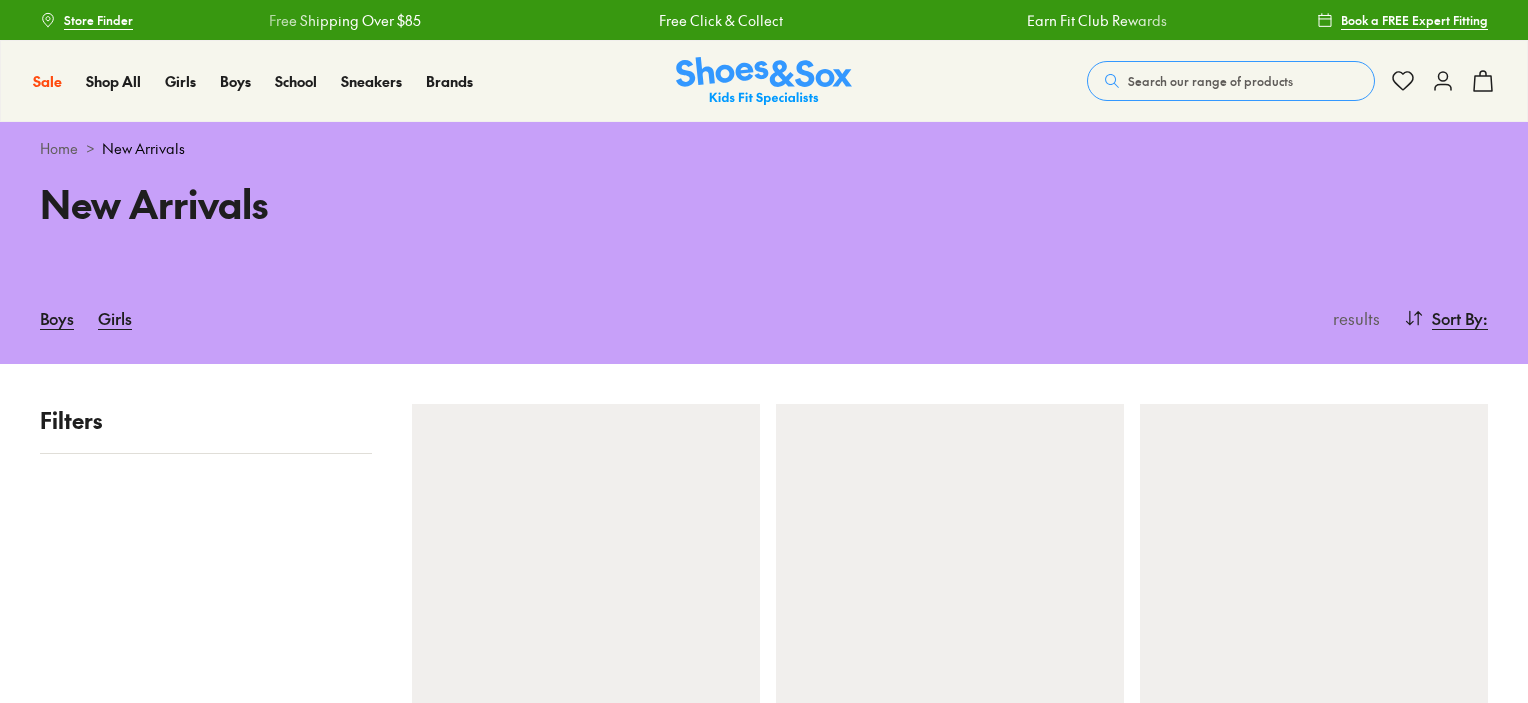 scroll, scrollTop: 0, scrollLeft: 0, axis: both 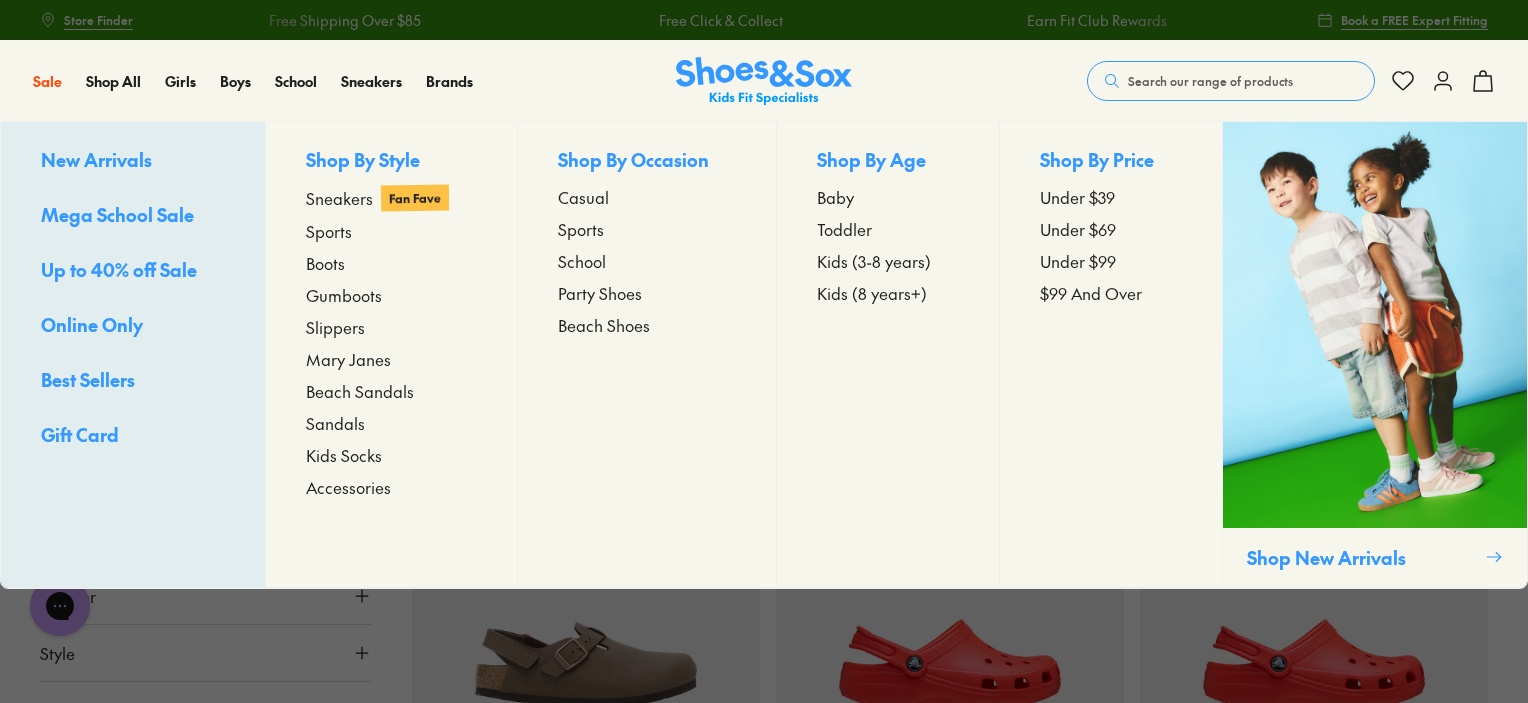 click on "Party Shoes" at bounding box center [600, 293] 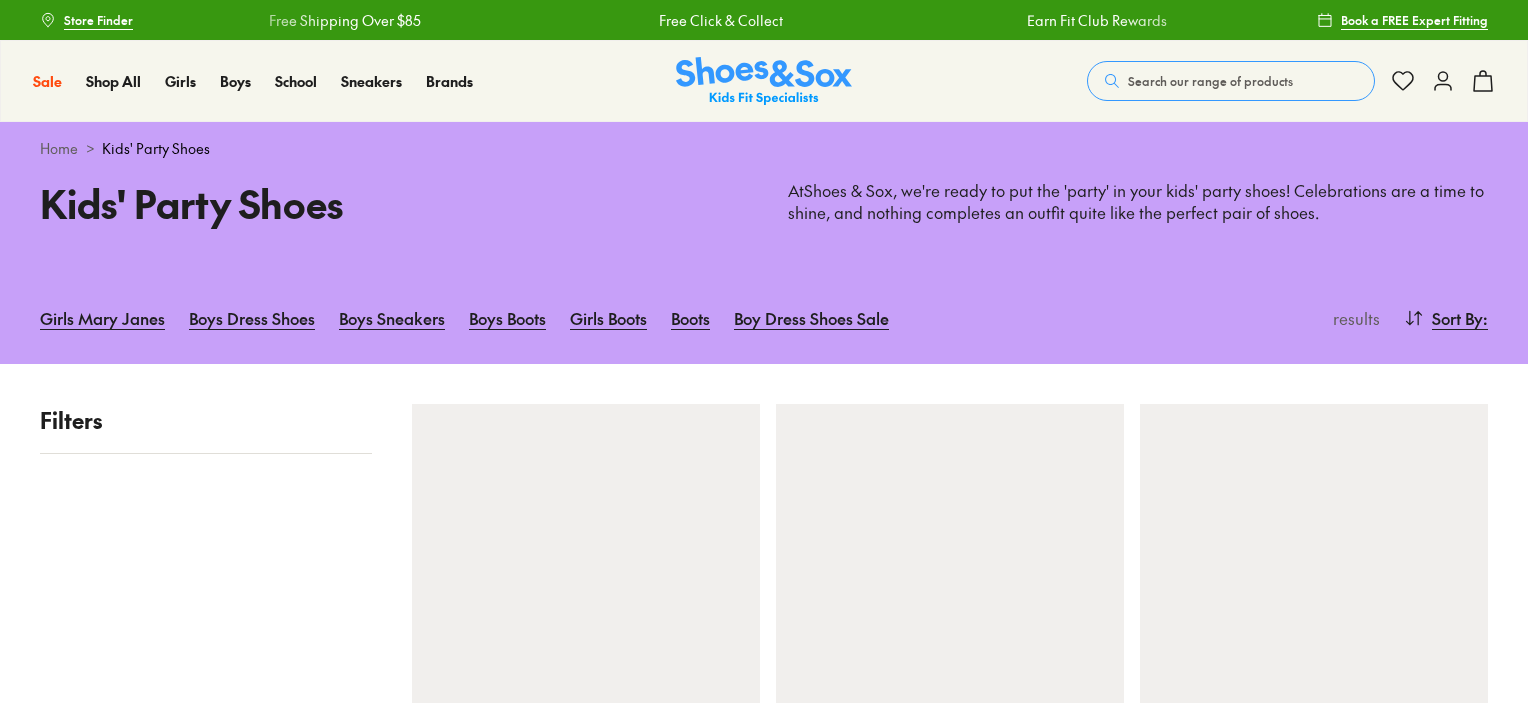 scroll, scrollTop: 0, scrollLeft: 0, axis: both 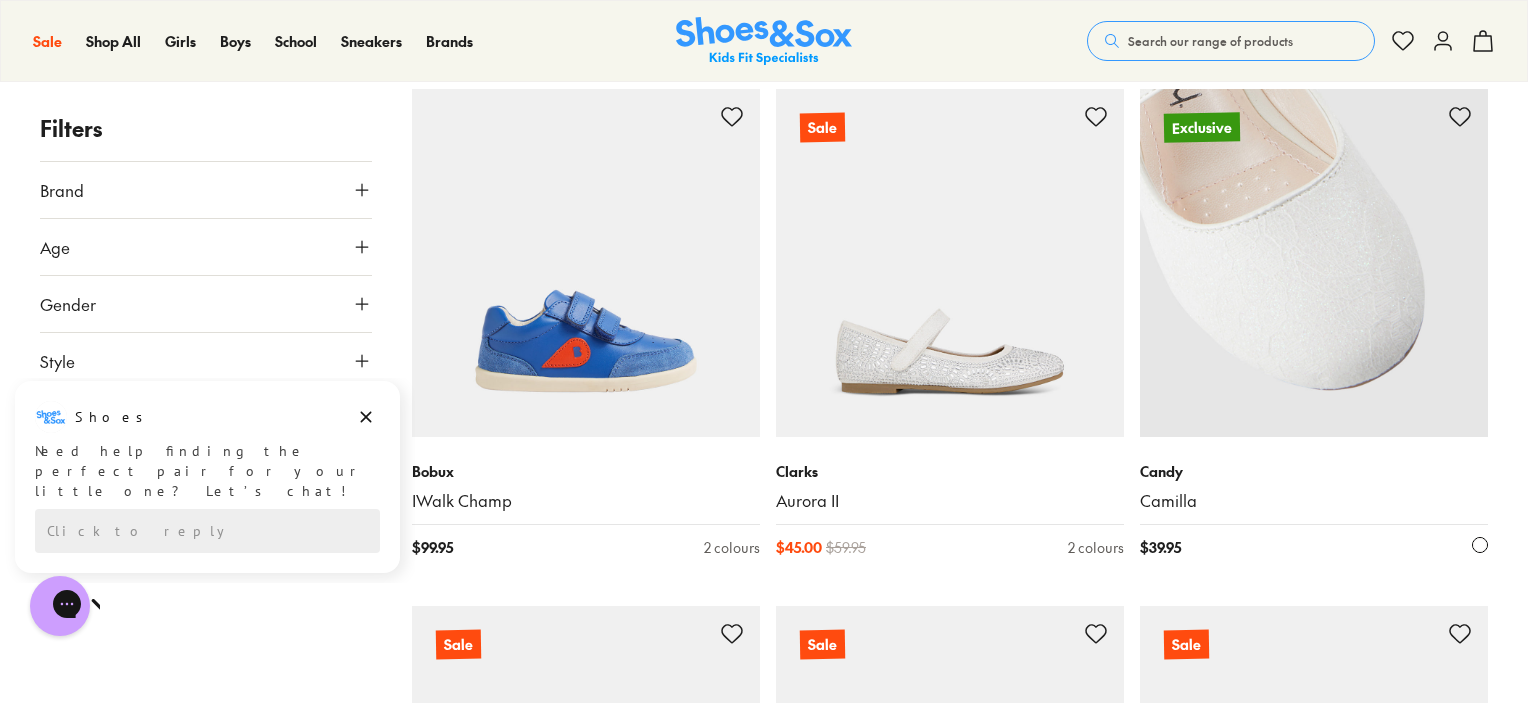 click at bounding box center (1314, 263) 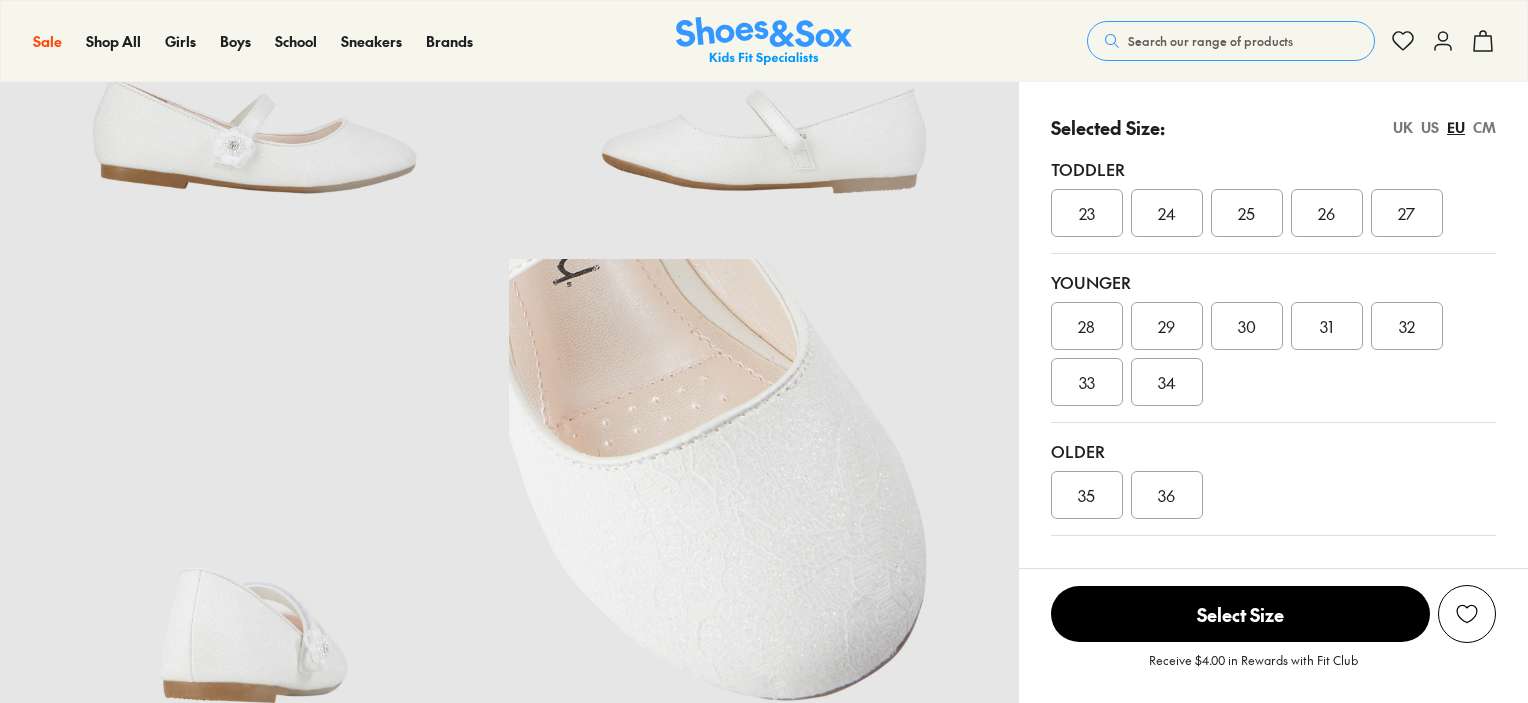 scroll, scrollTop: 400, scrollLeft: 0, axis: vertical 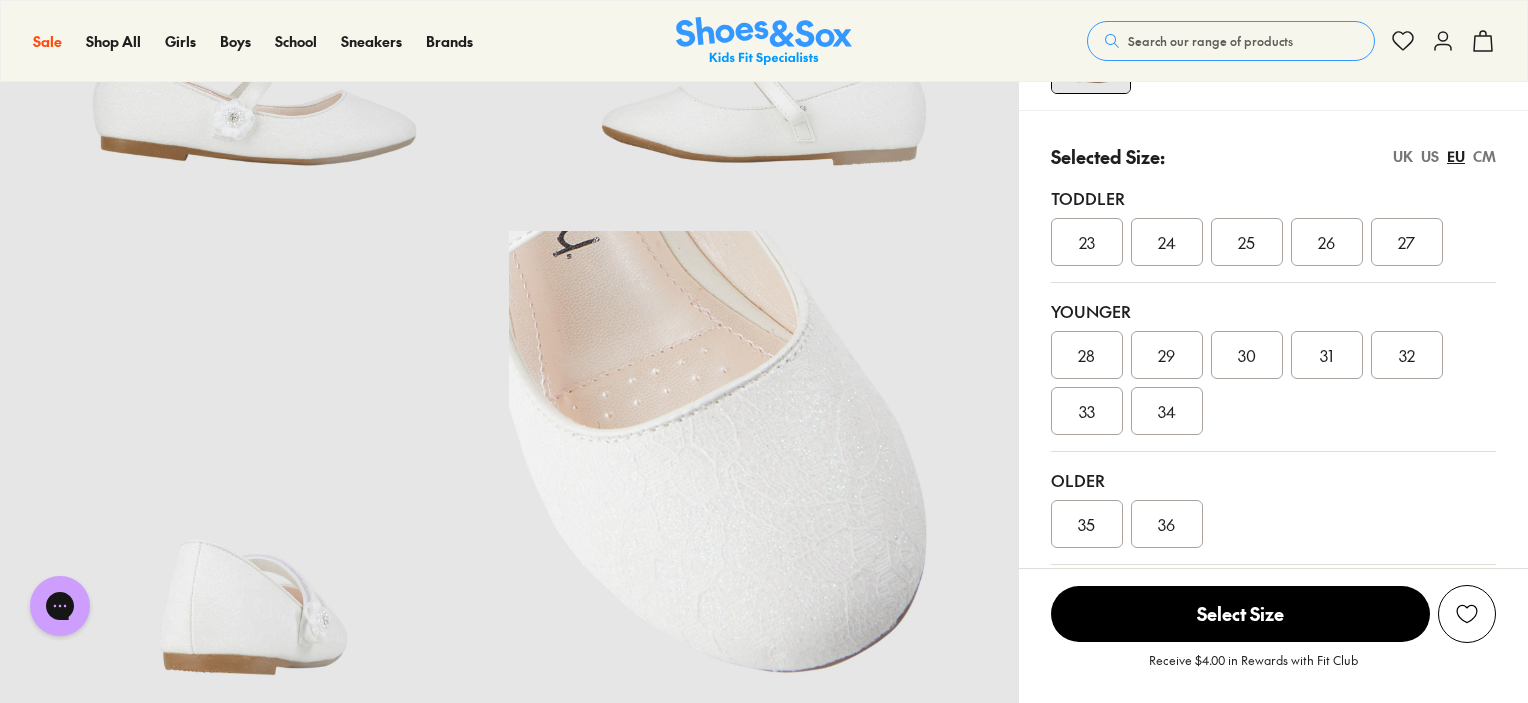 select on "*" 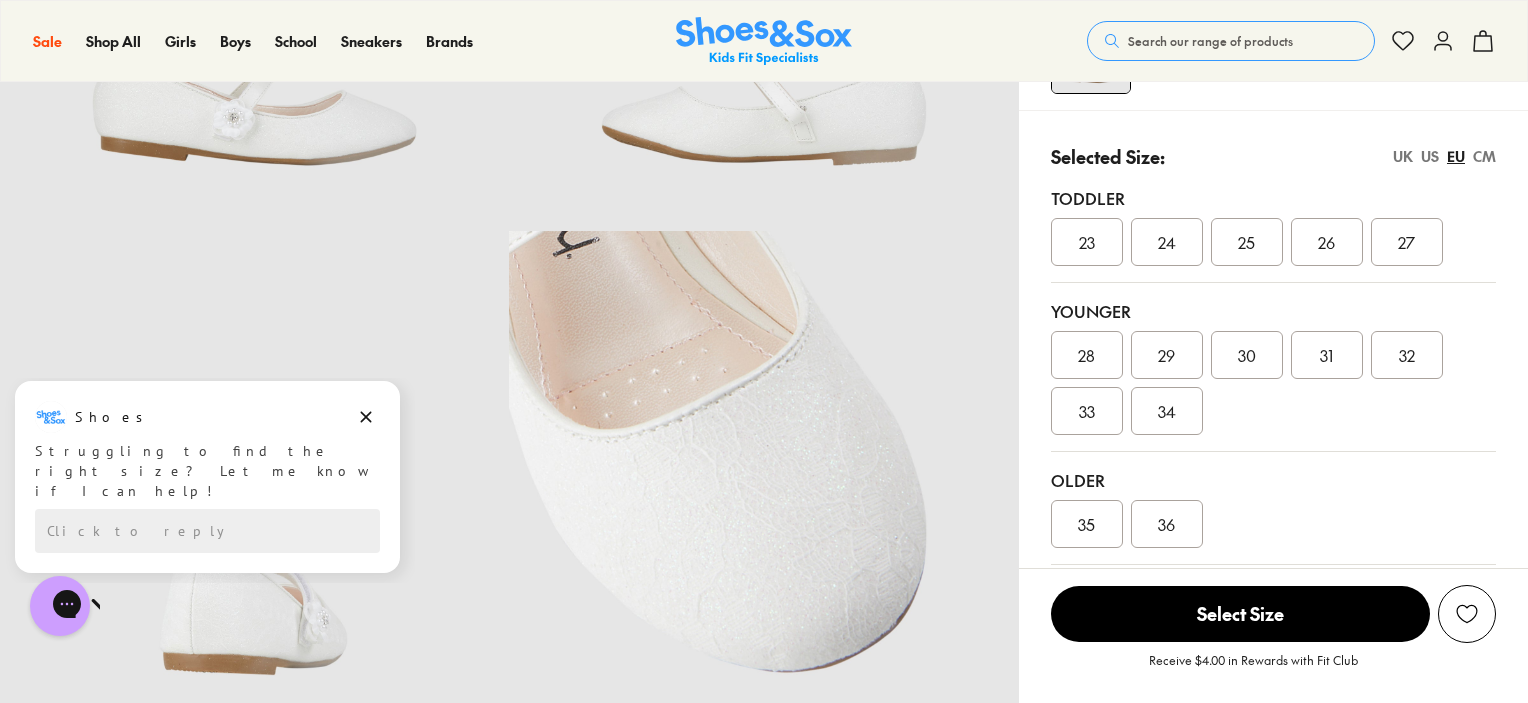 click on "US" at bounding box center (1430, 156) 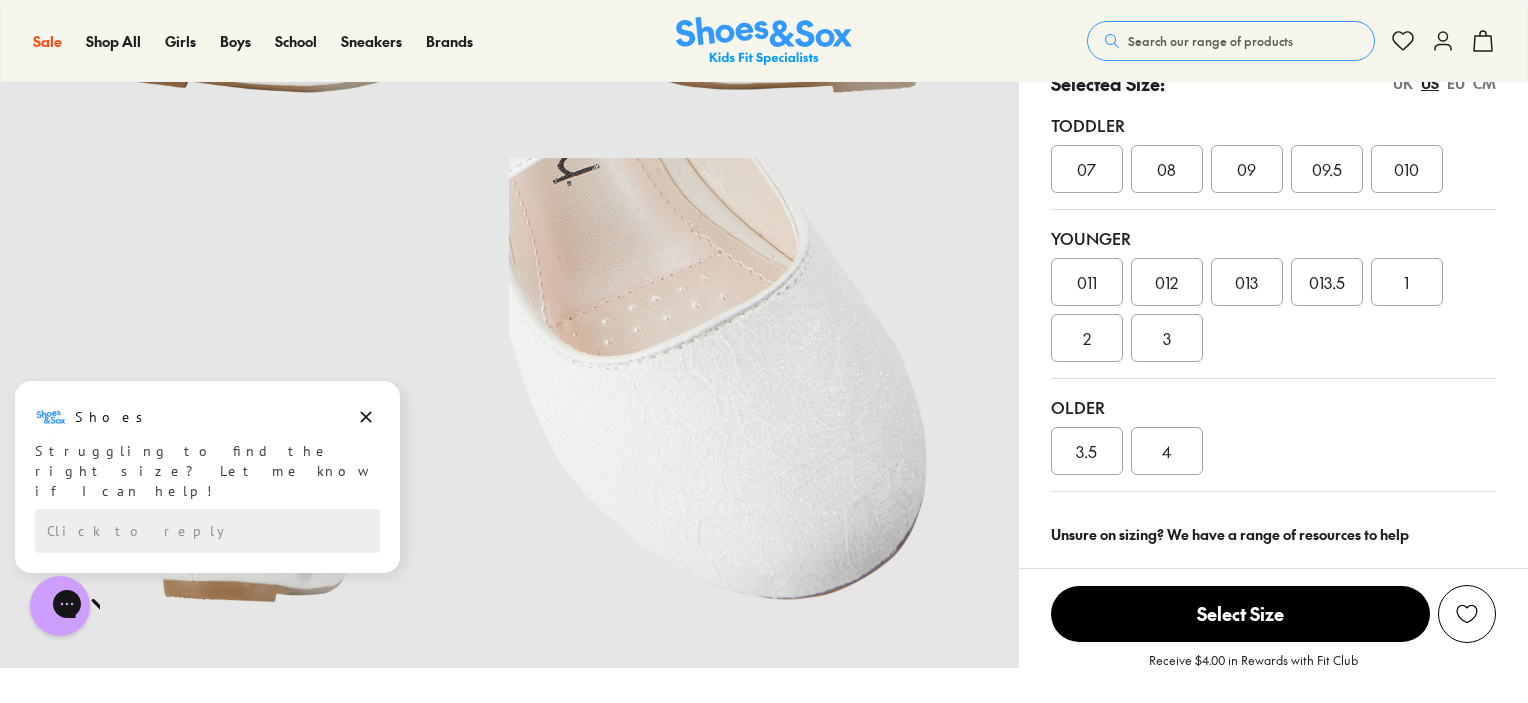 scroll, scrollTop: 500, scrollLeft: 0, axis: vertical 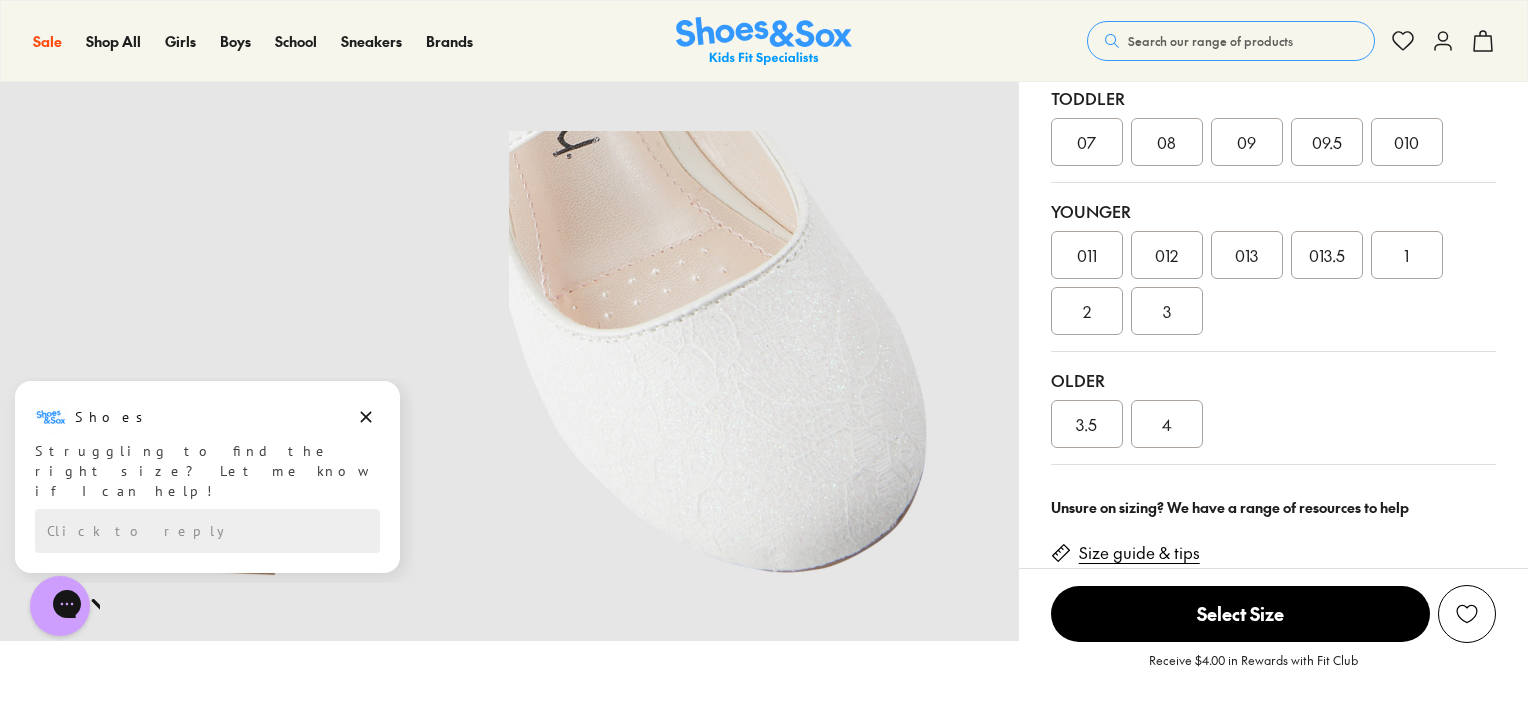 click on "010" at bounding box center [1406, 142] 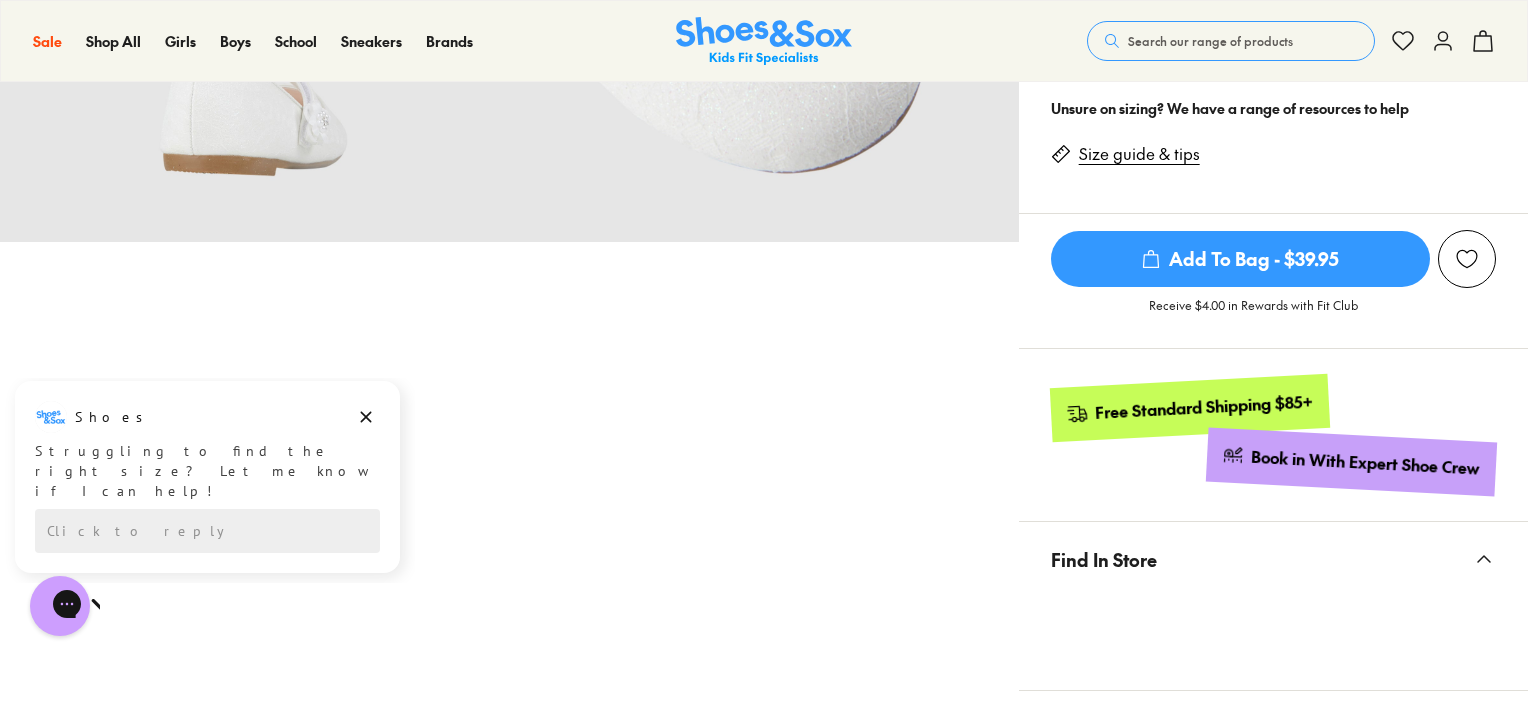 scroll, scrollTop: 900, scrollLeft: 0, axis: vertical 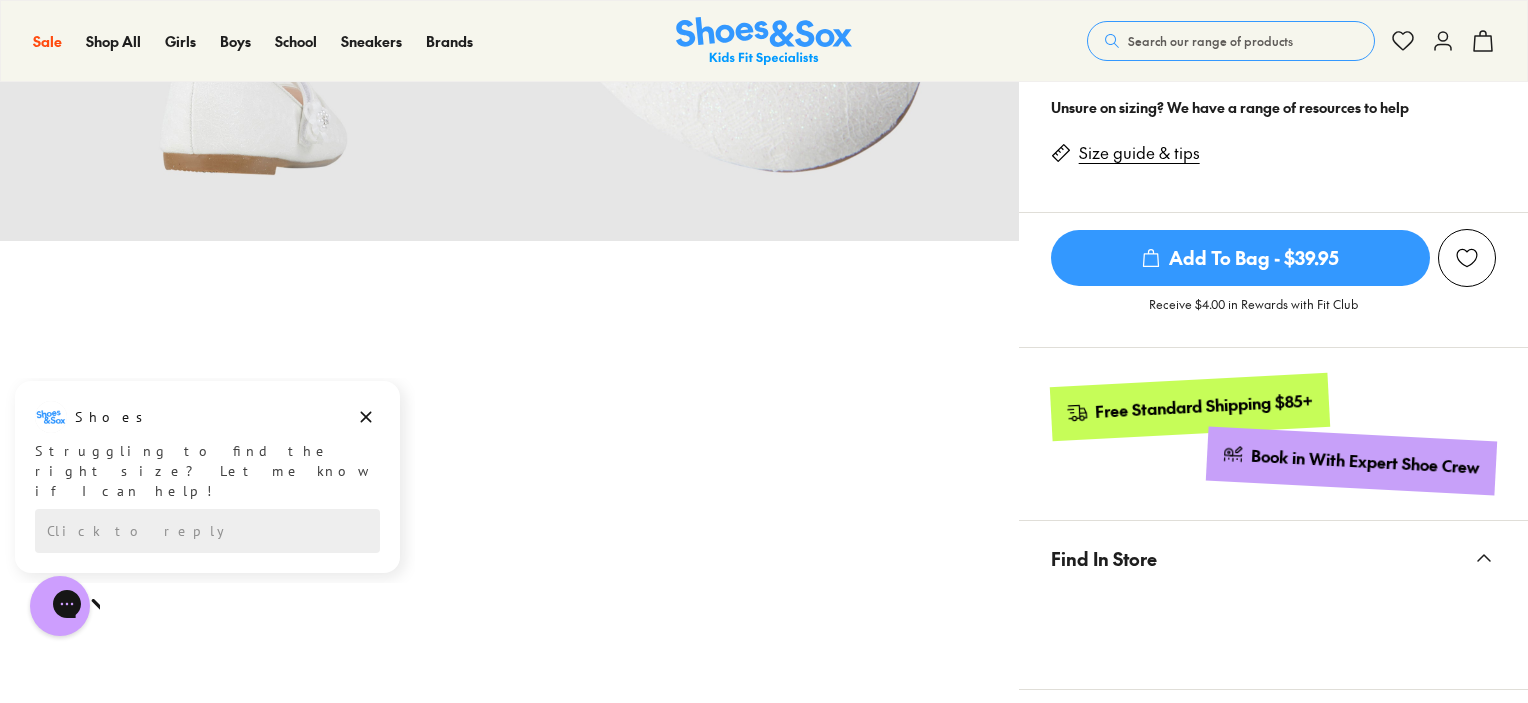 click on "Add To Bag - $39.95" at bounding box center [1240, 258] 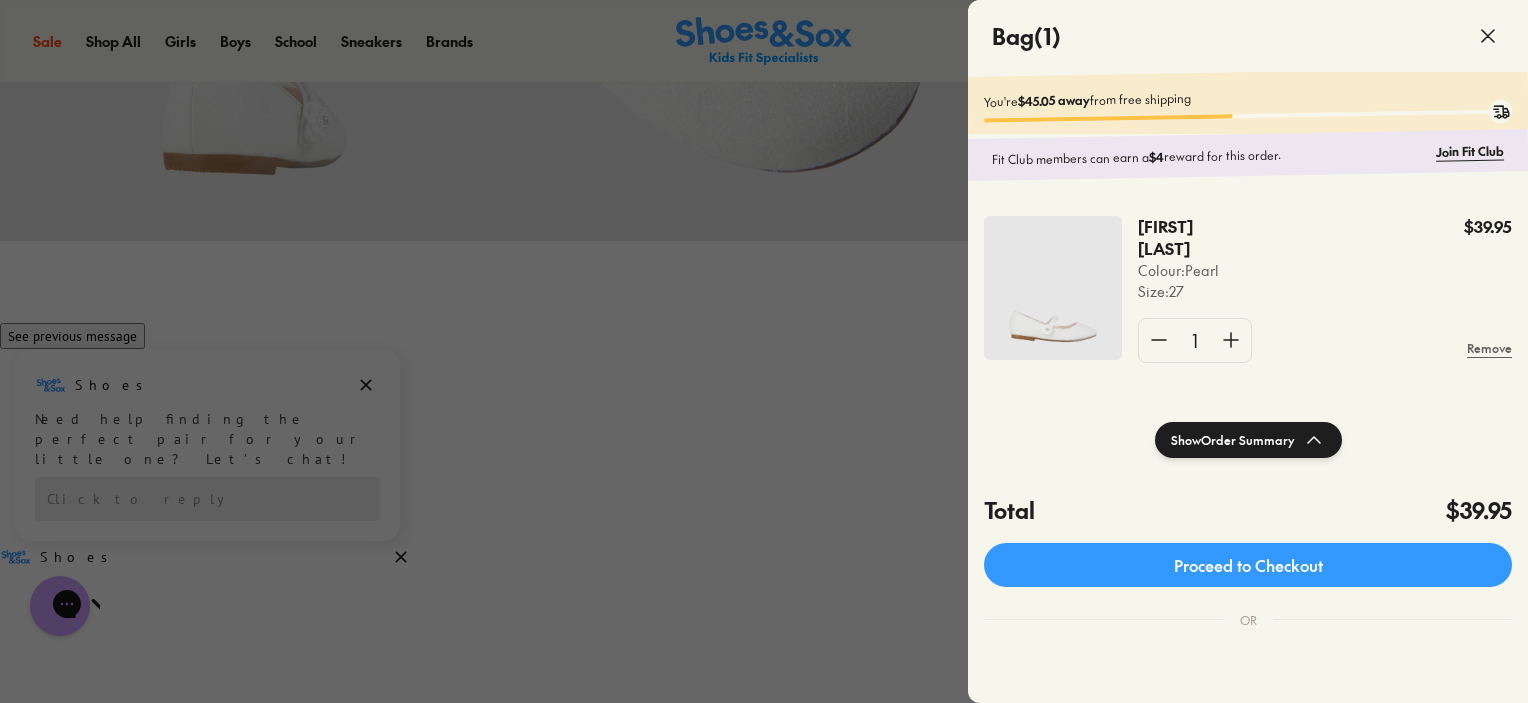 click 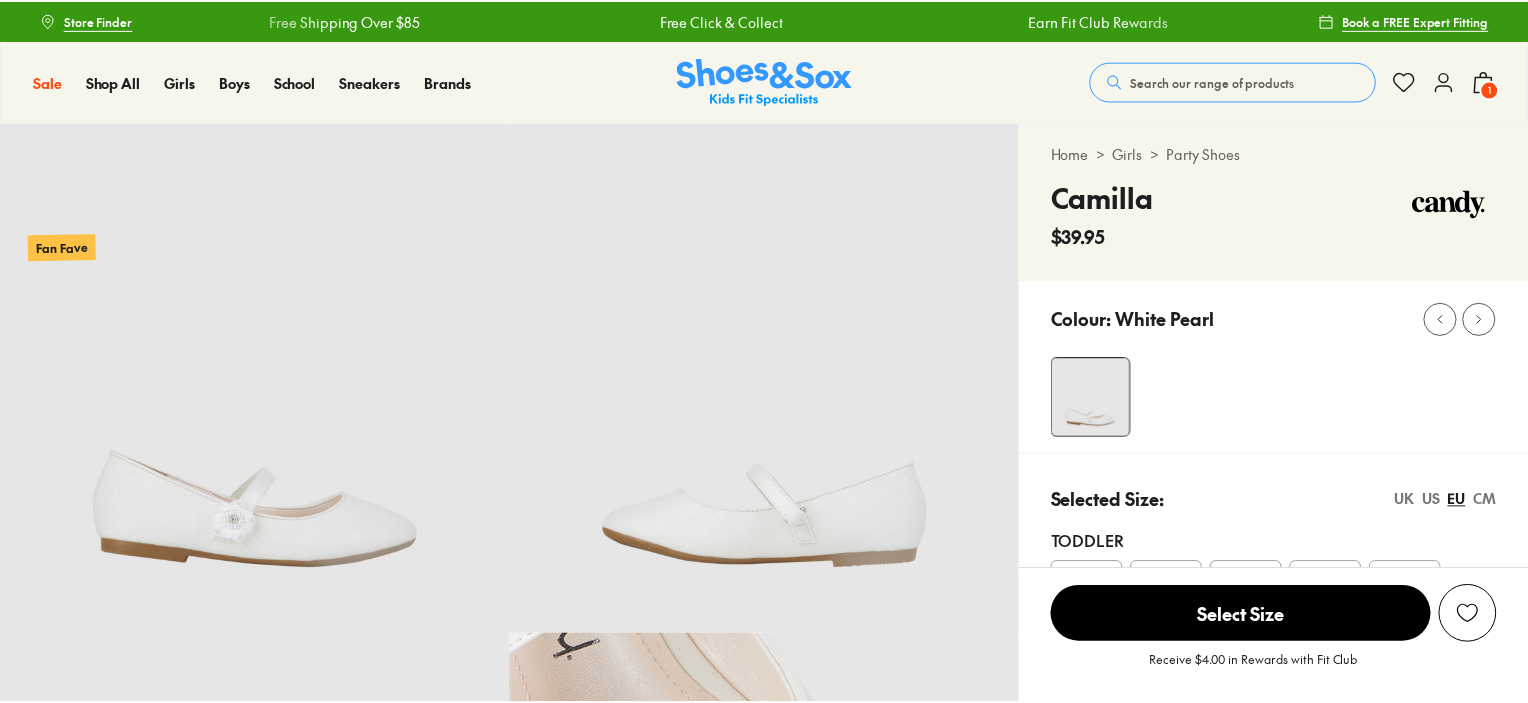 scroll, scrollTop: 0, scrollLeft: 0, axis: both 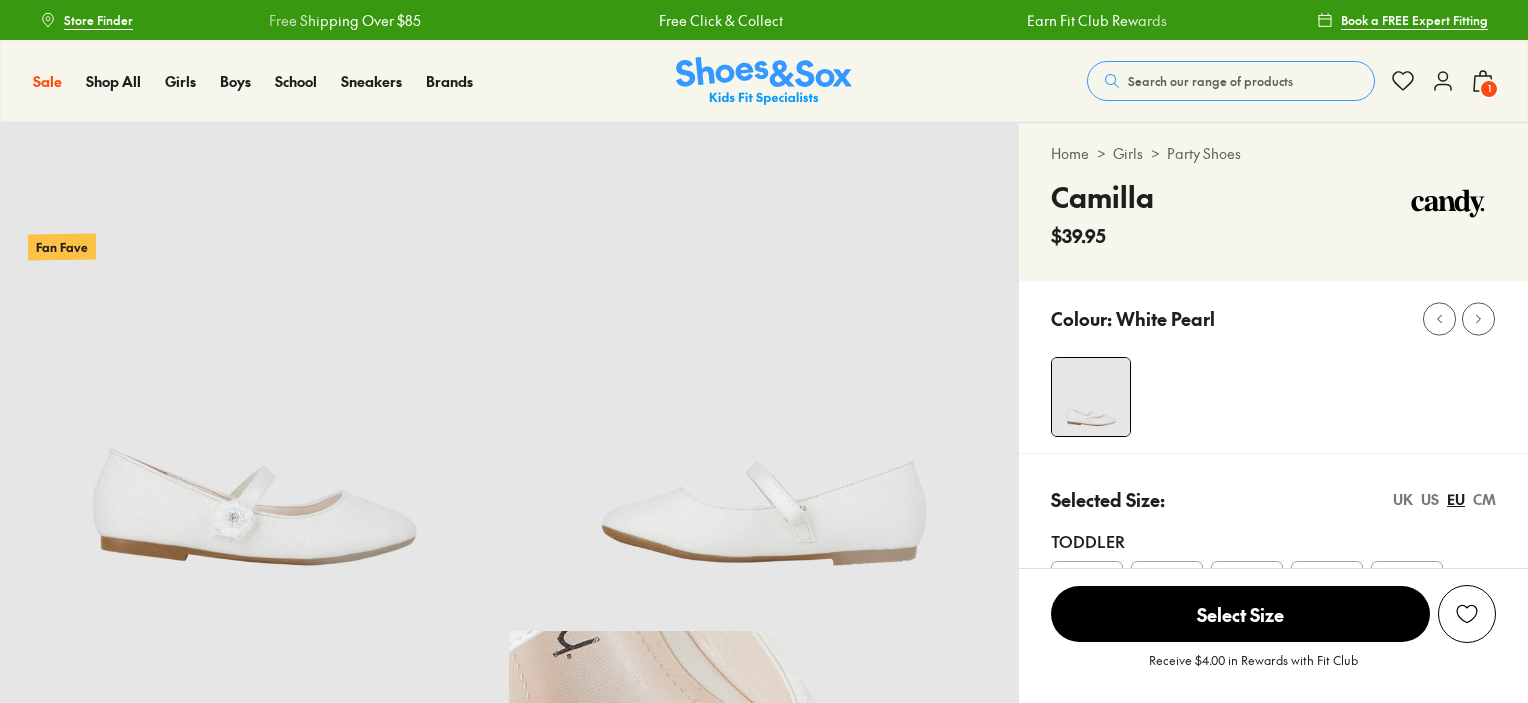 select on "*" 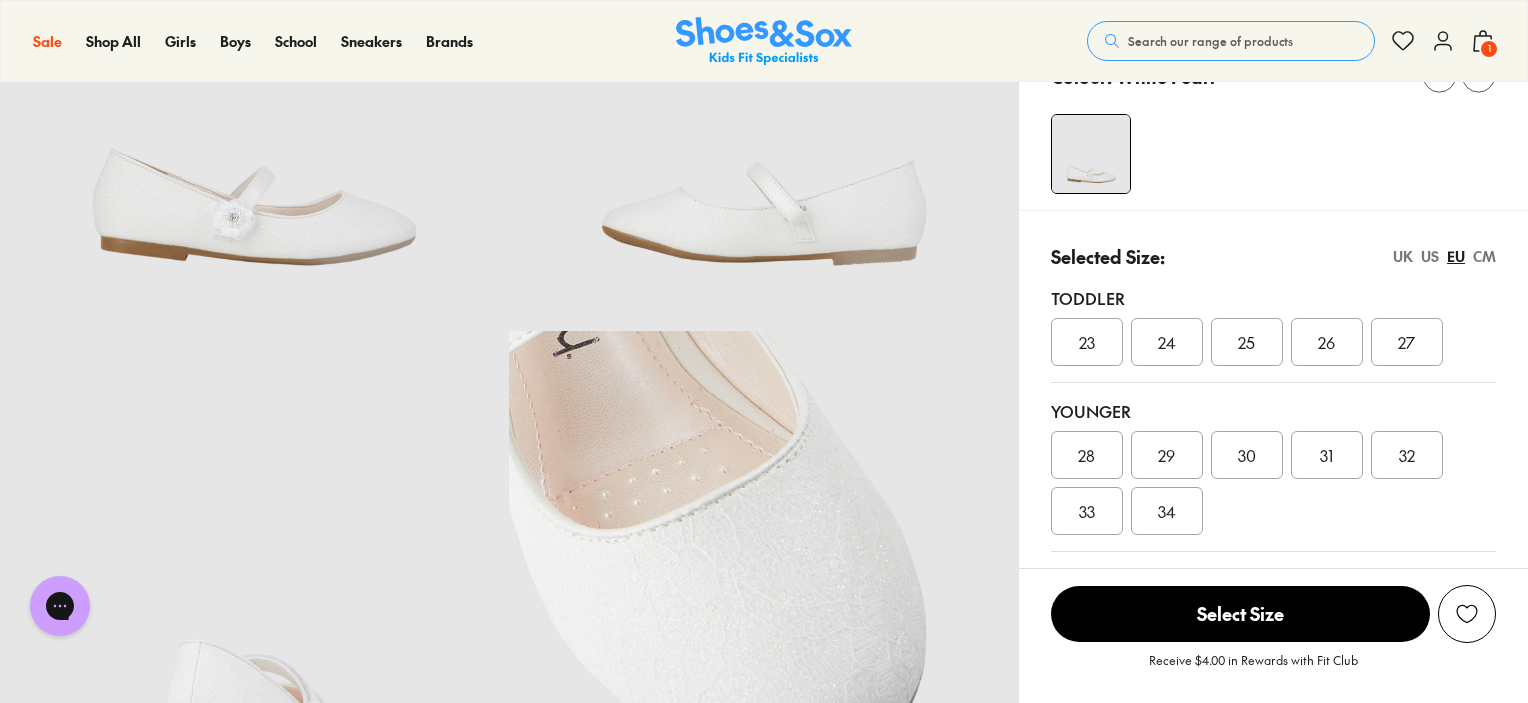 scroll, scrollTop: 0, scrollLeft: 0, axis: both 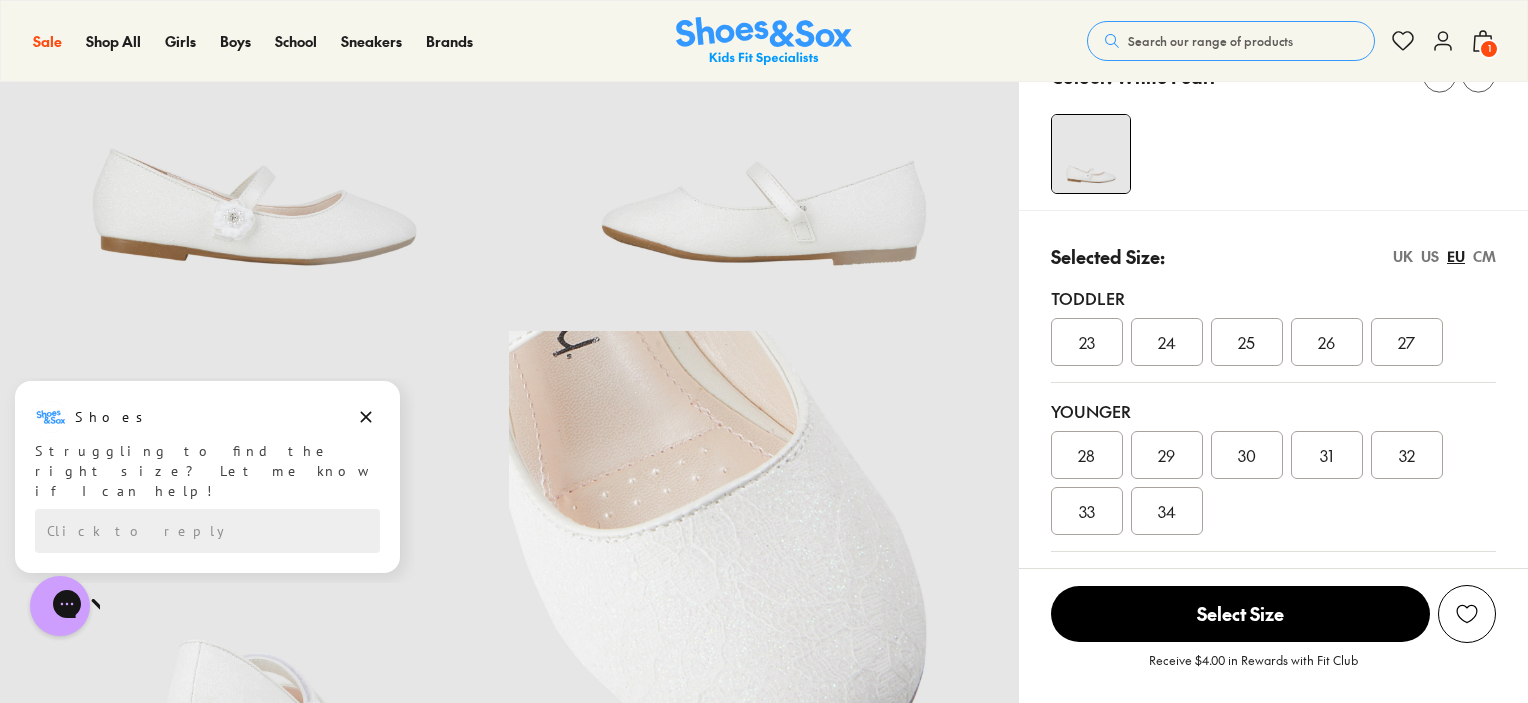 click on "28" at bounding box center (1086, 455) 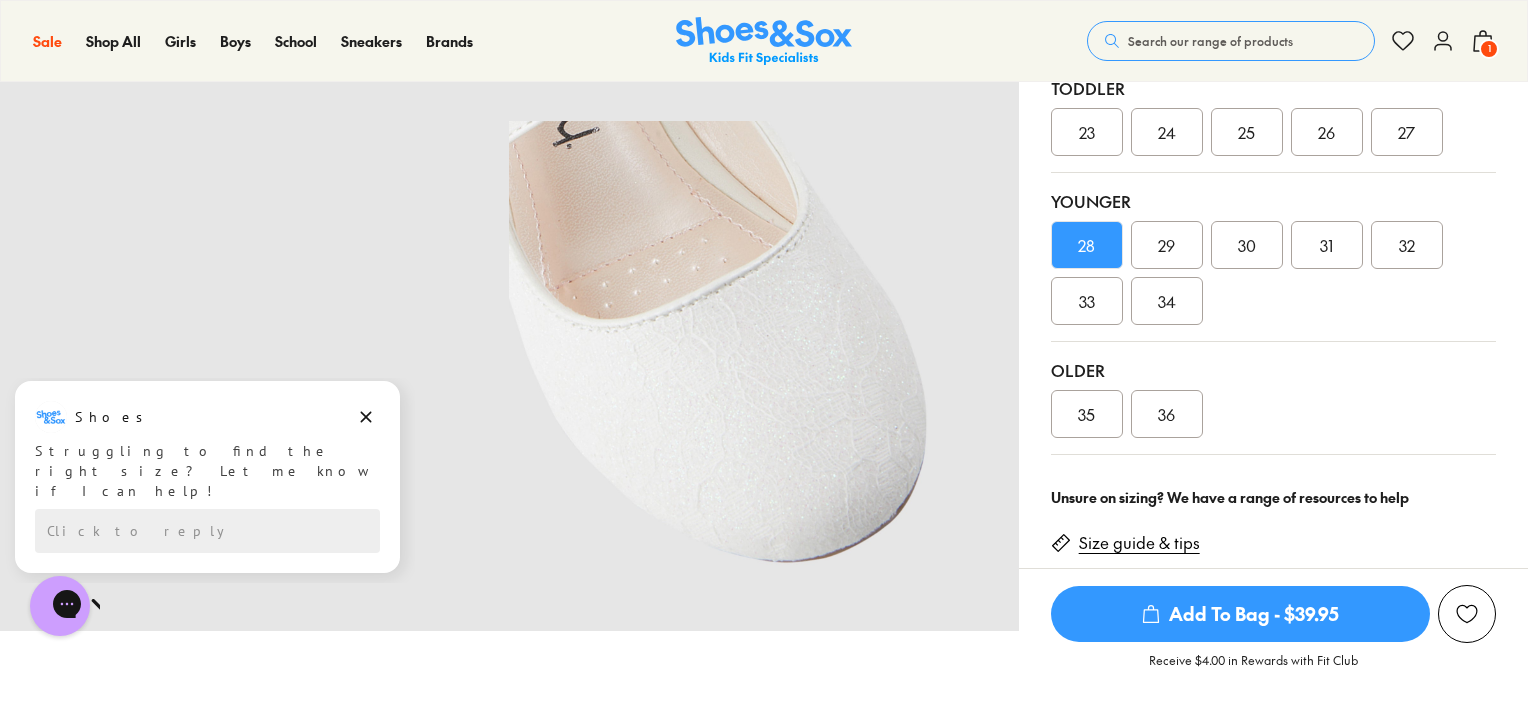 scroll, scrollTop: 600, scrollLeft: 0, axis: vertical 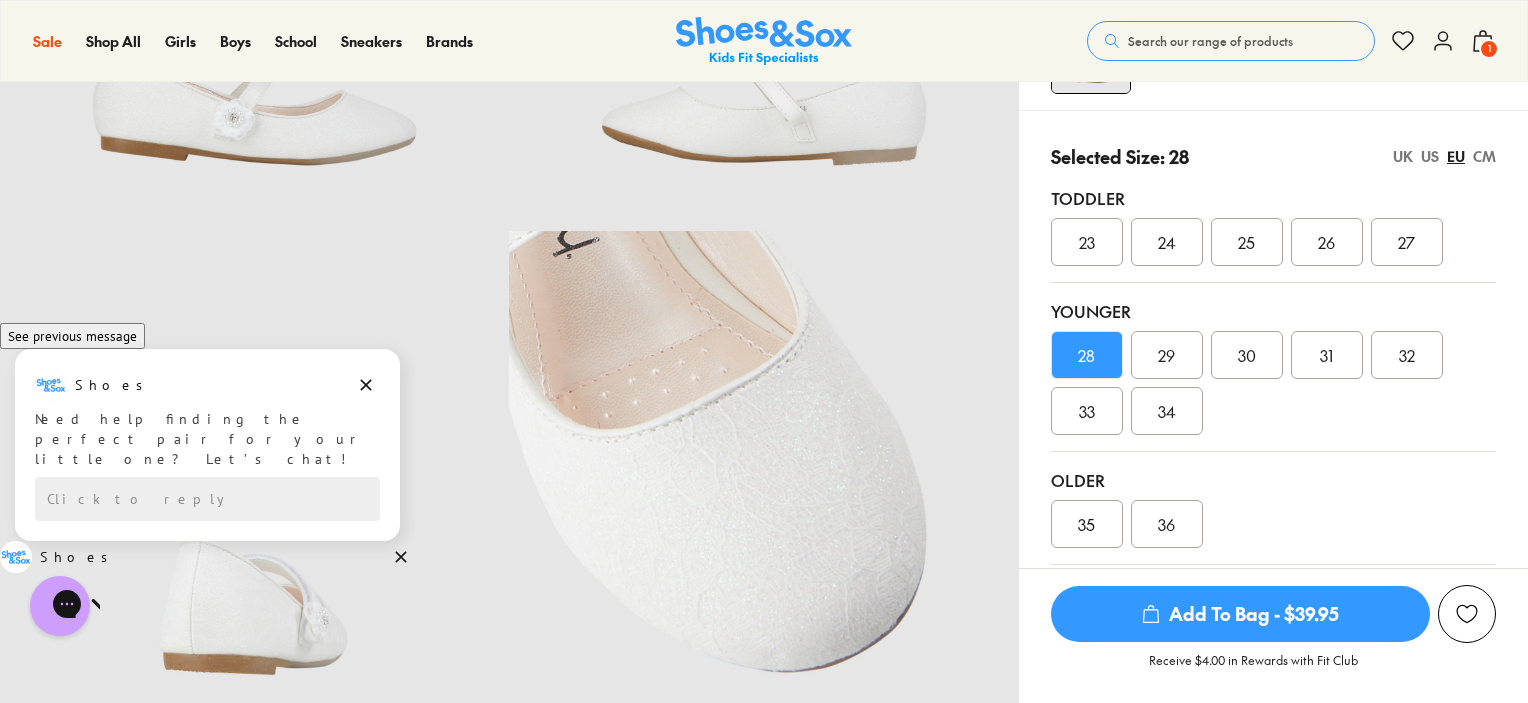 click on "US" at bounding box center [1430, 156] 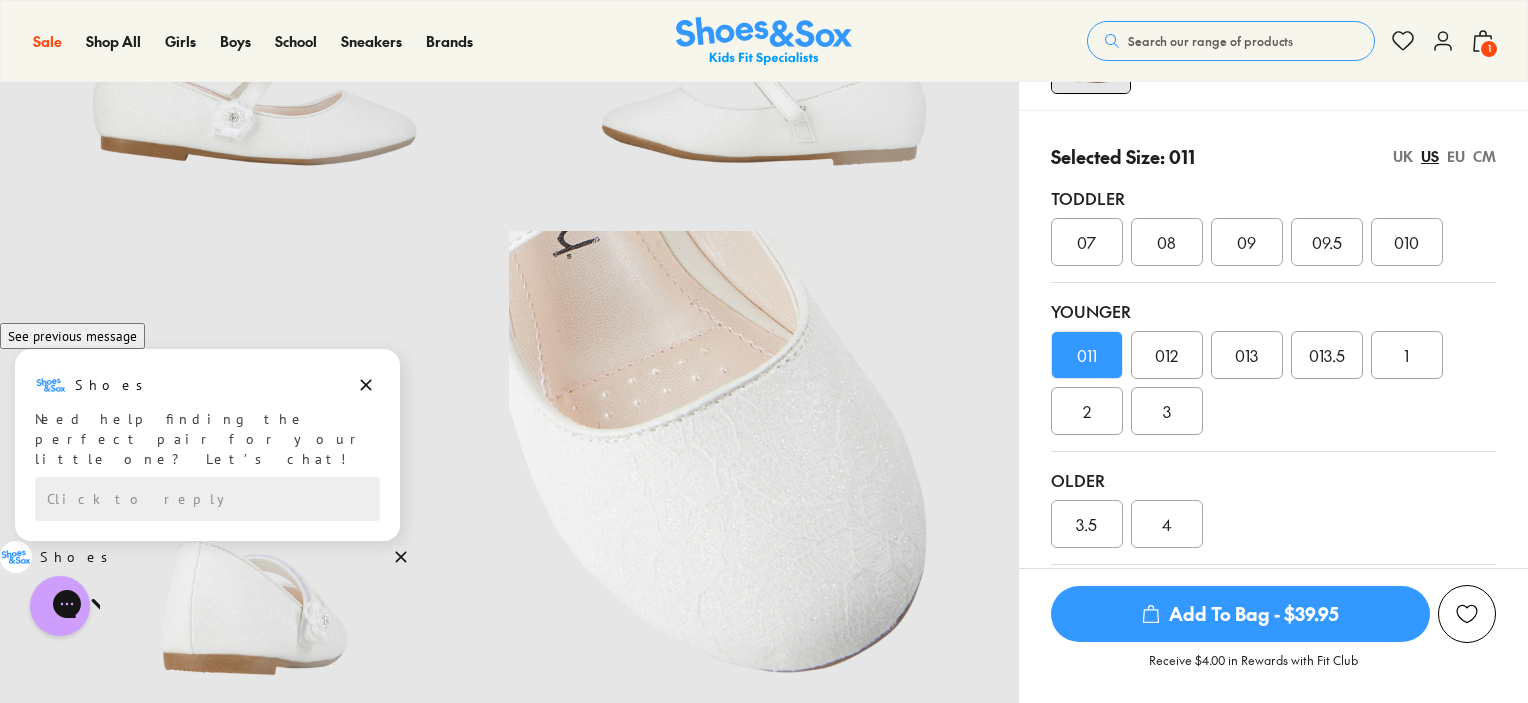 click on "010" at bounding box center [1407, 242] 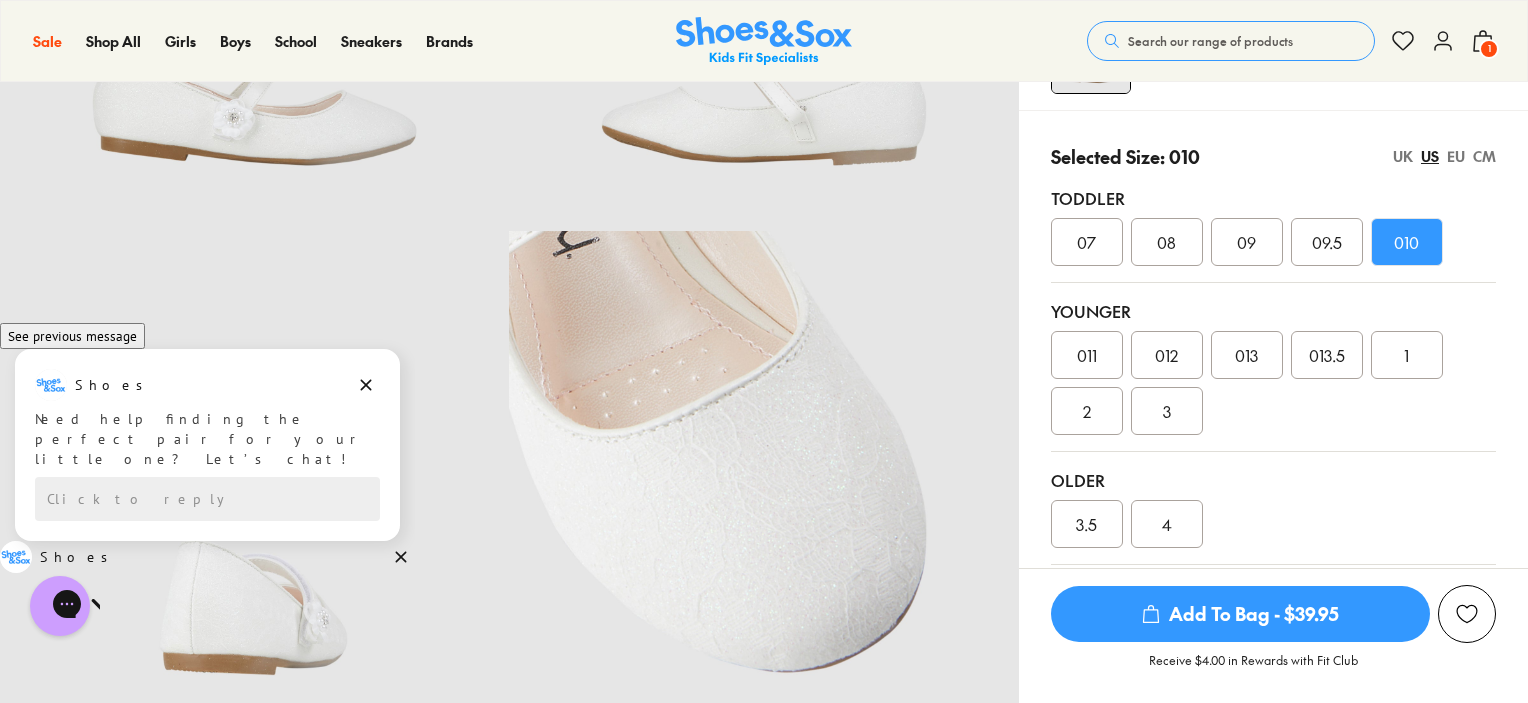 click on "011" at bounding box center (1087, 355) 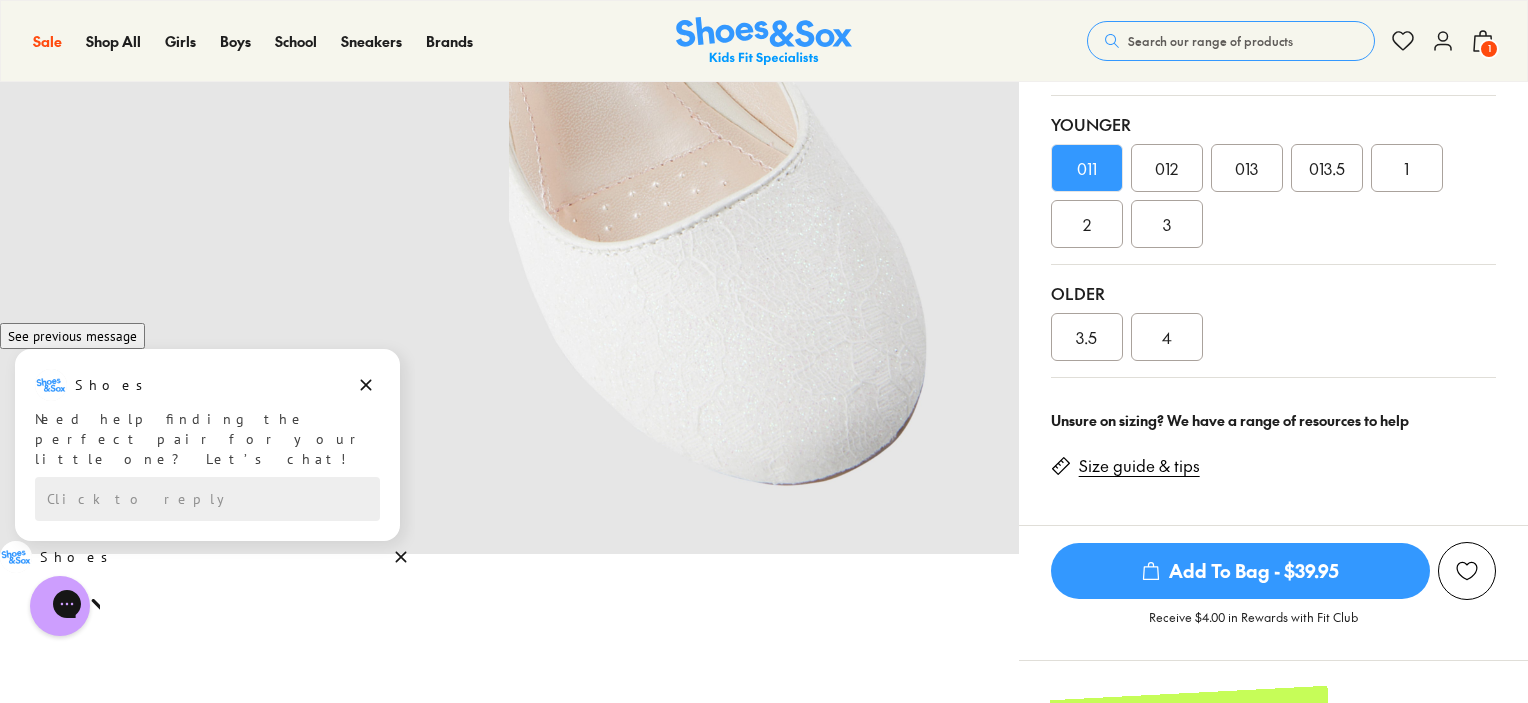 scroll, scrollTop: 600, scrollLeft: 0, axis: vertical 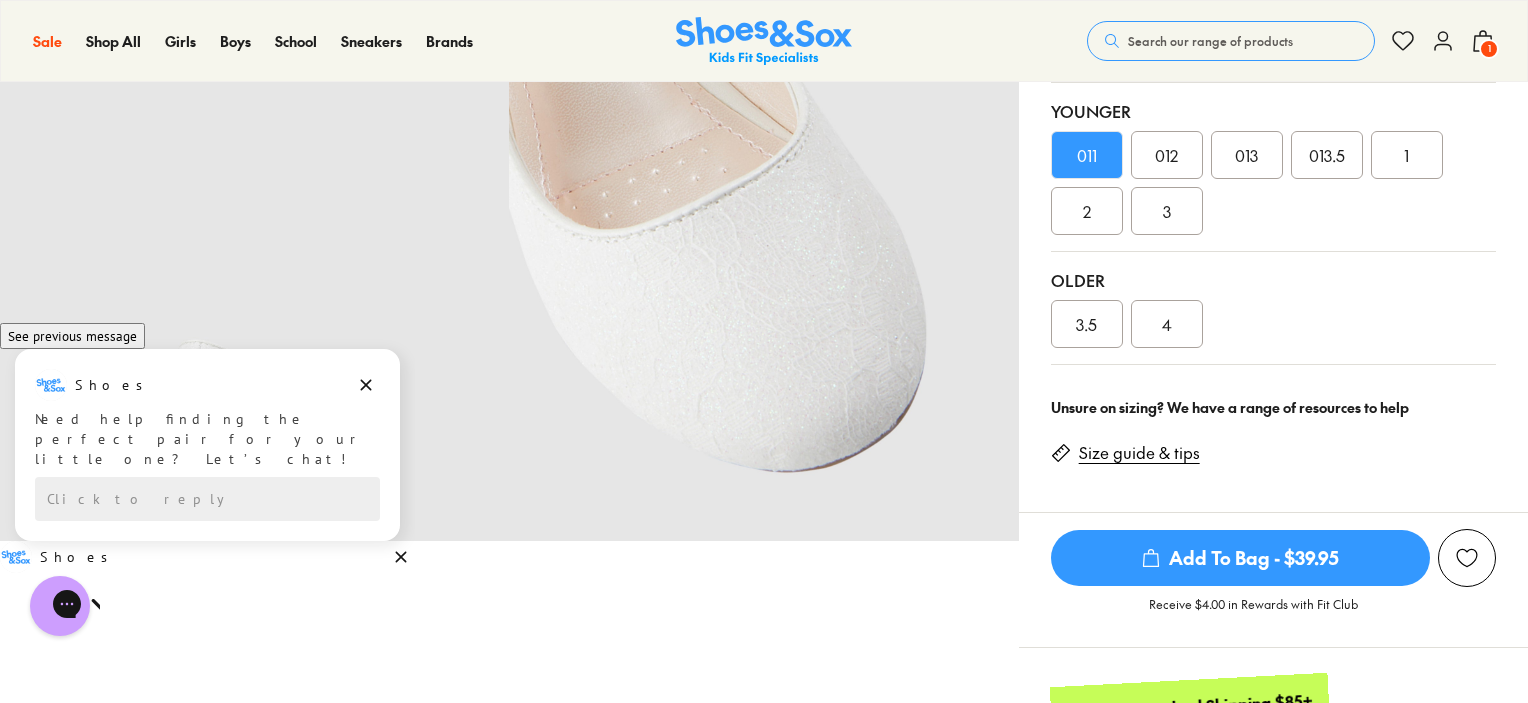 click on "Add To Bag - $39.95" at bounding box center [1240, 558] 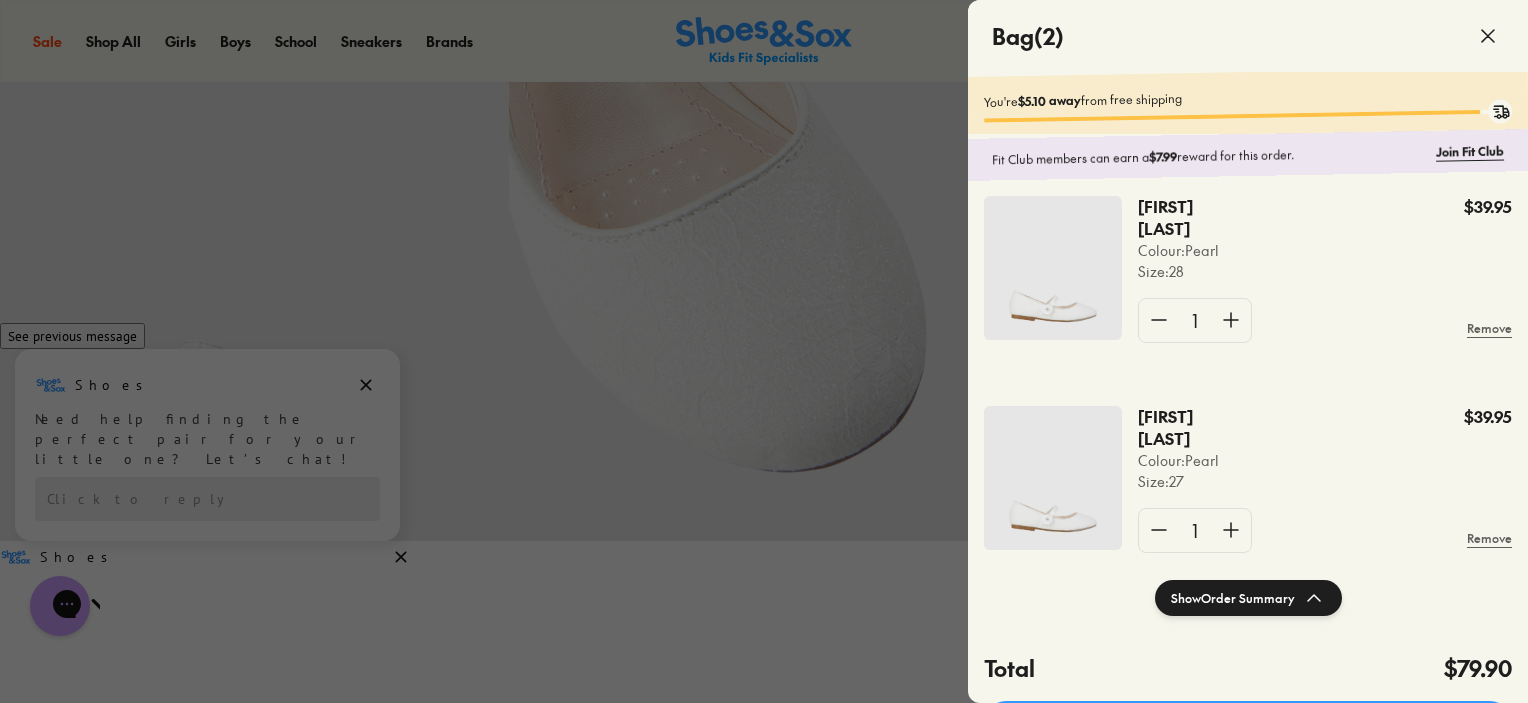 scroll, scrollTop: 0, scrollLeft: 0, axis: both 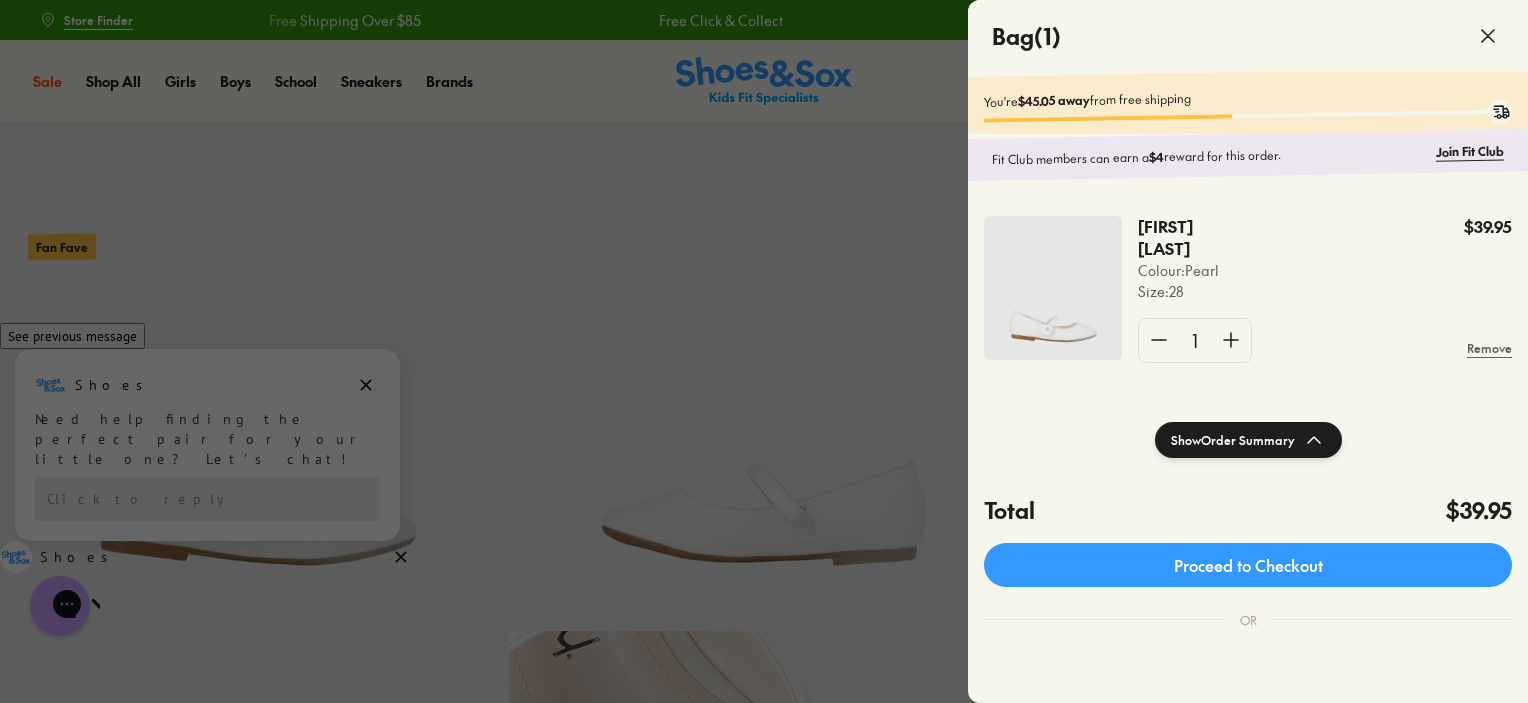 click 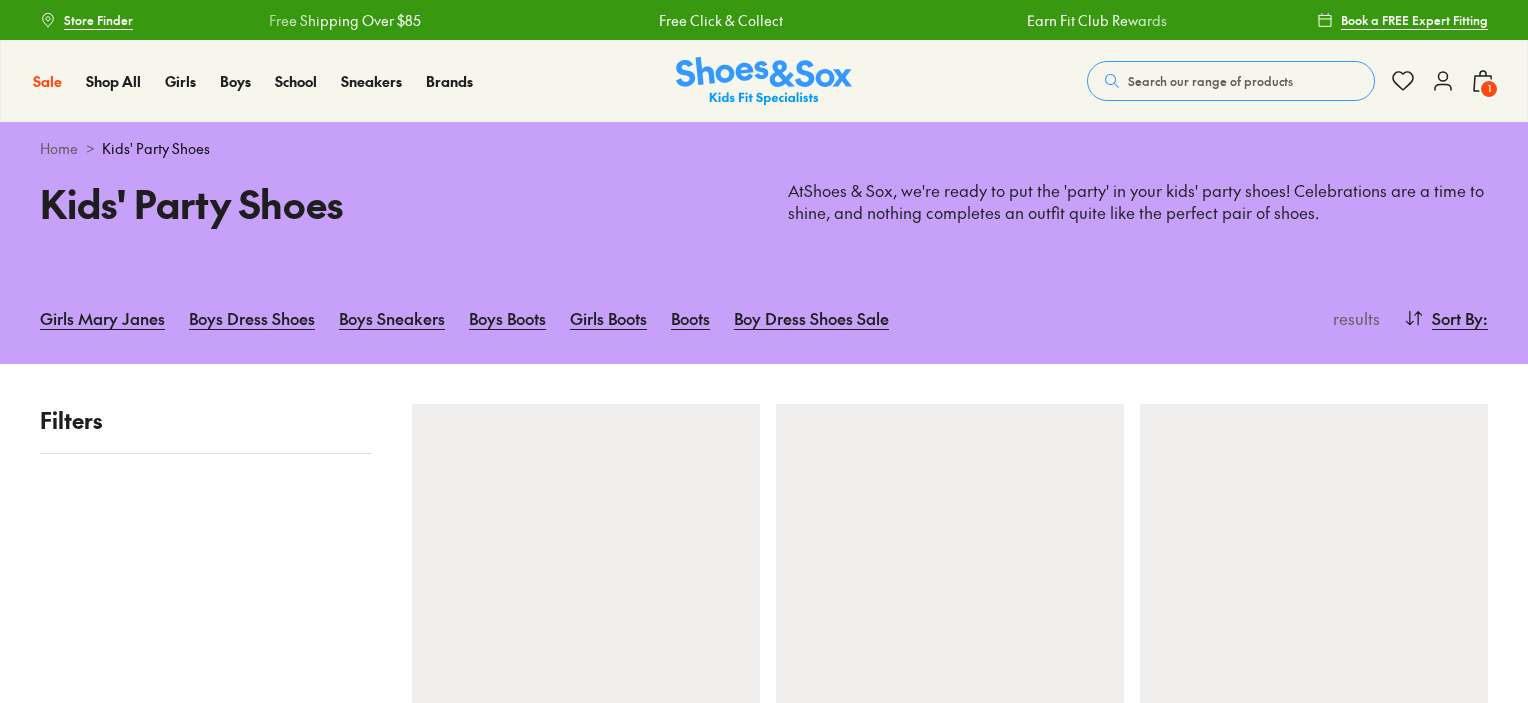 scroll, scrollTop: 0, scrollLeft: 0, axis: both 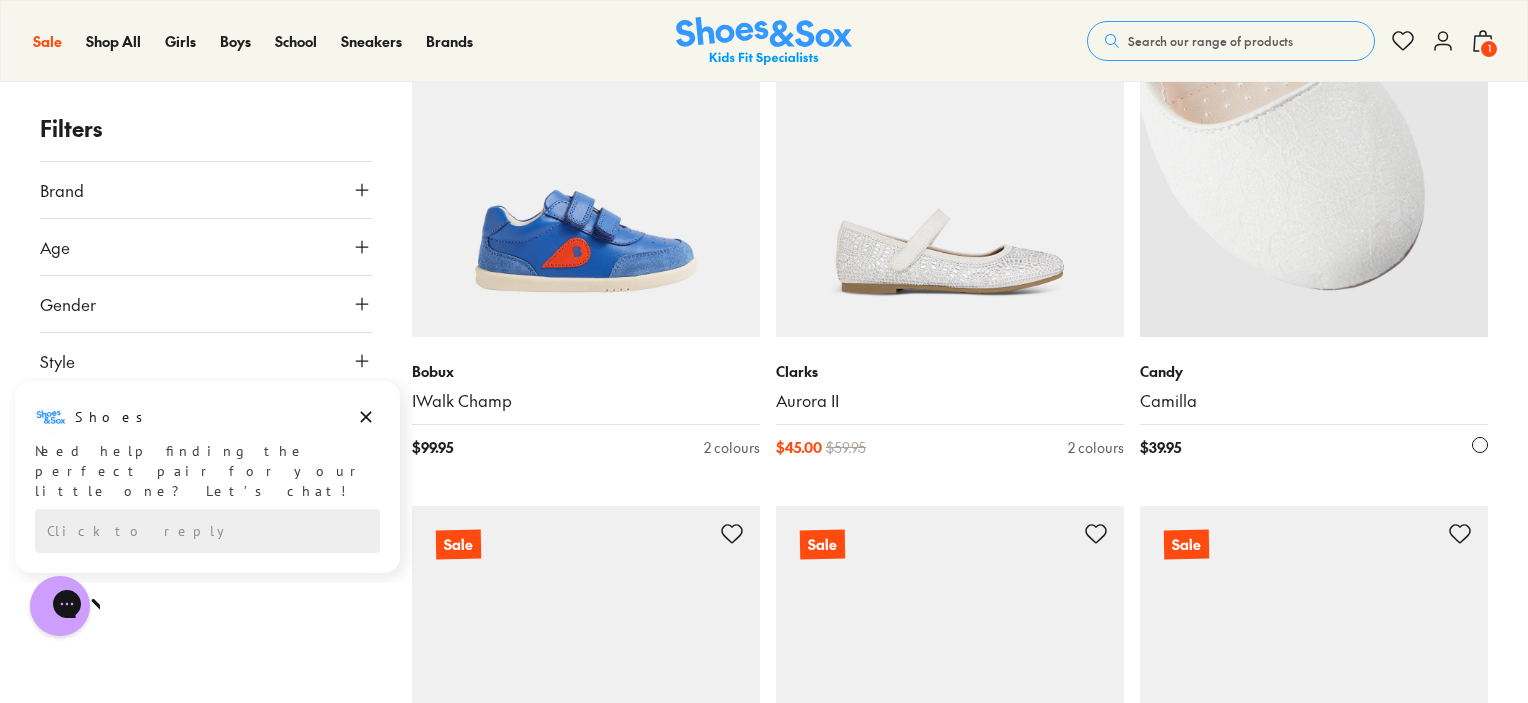 click at bounding box center [1314, 163] 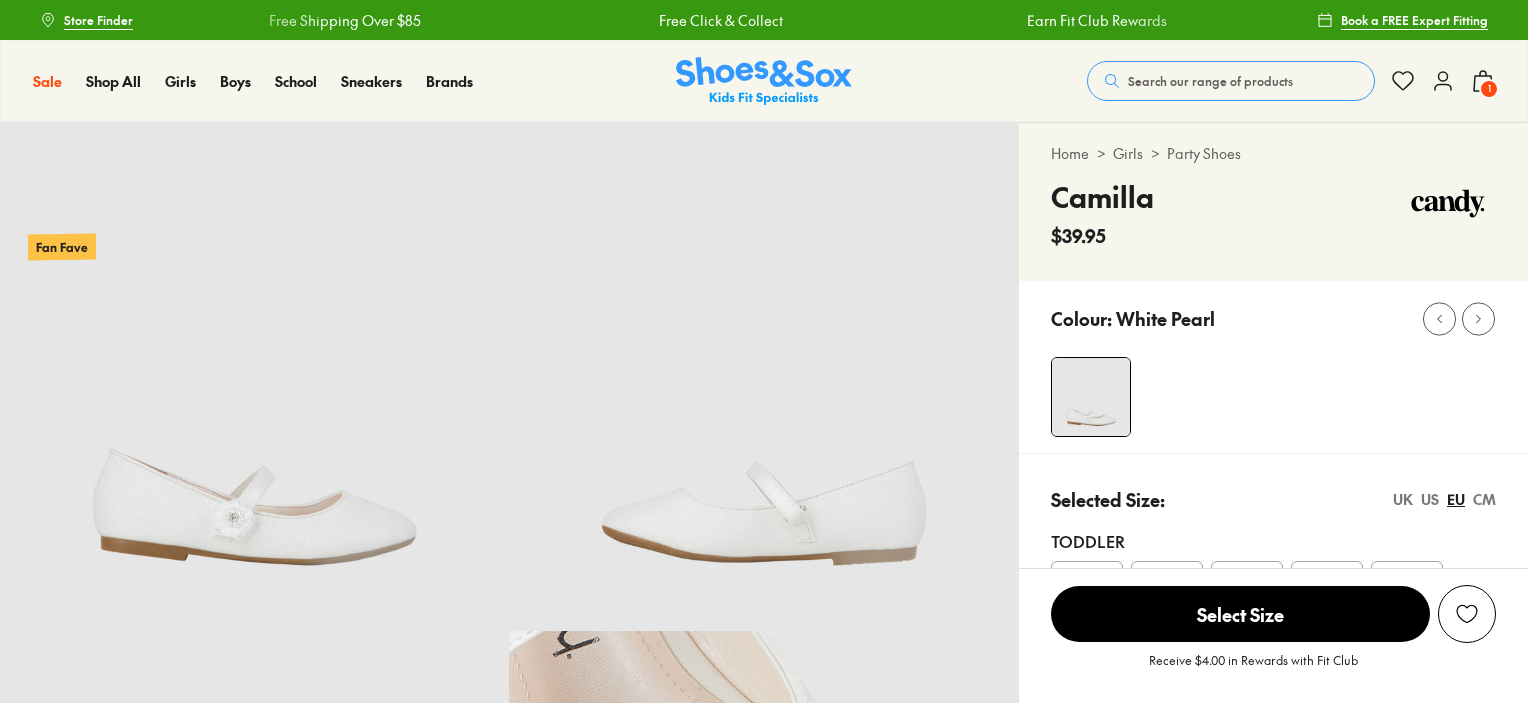 scroll, scrollTop: 0, scrollLeft: 0, axis: both 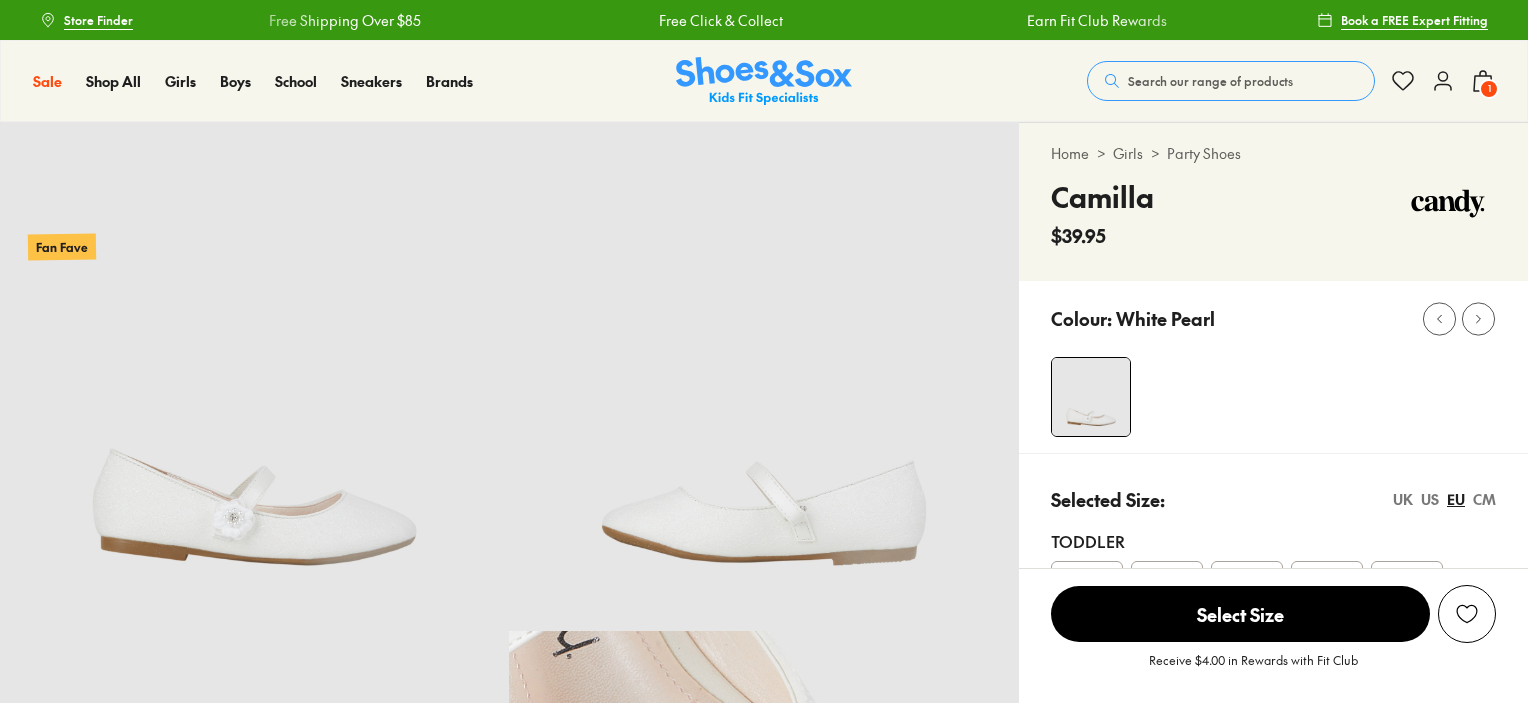 select on "*" 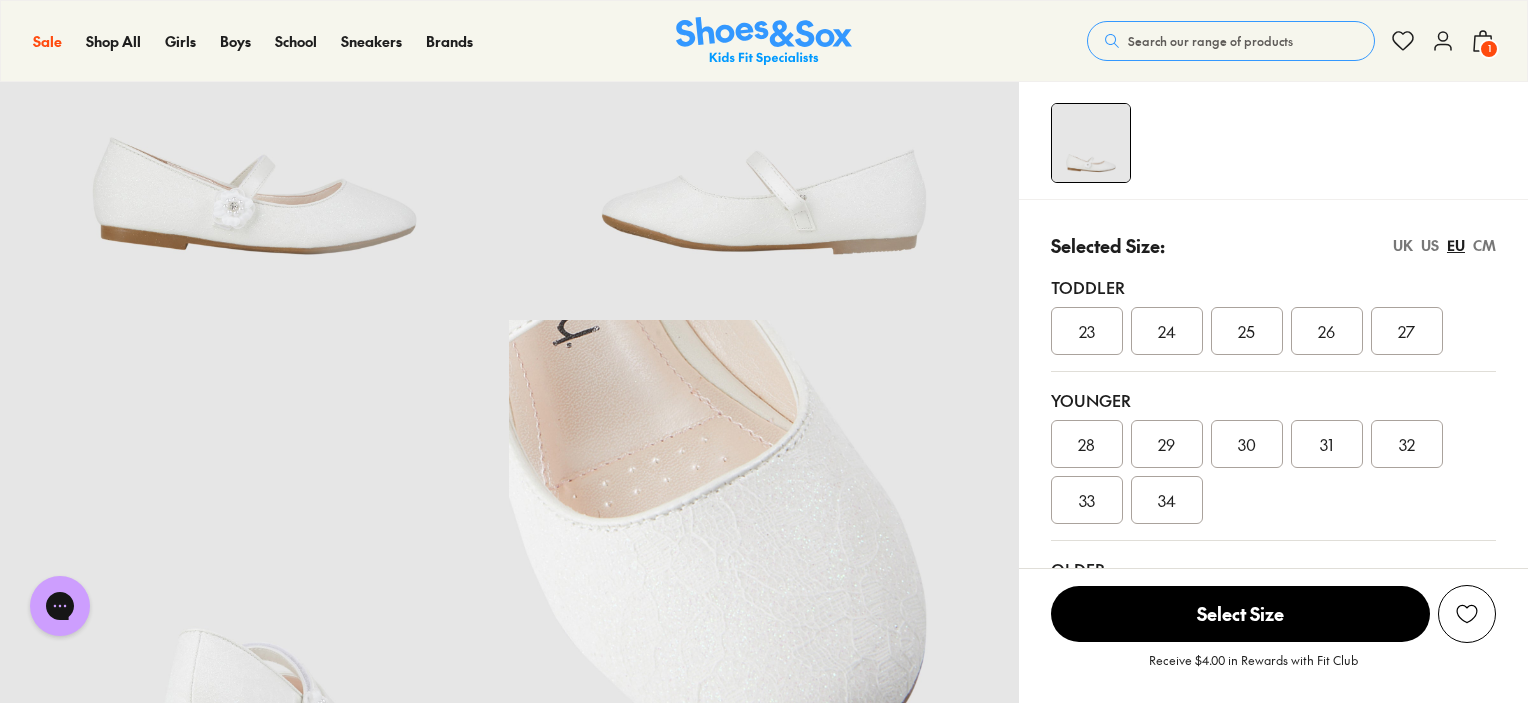 scroll, scrollTop: 300, scrollLeft: 0, axis: vertical 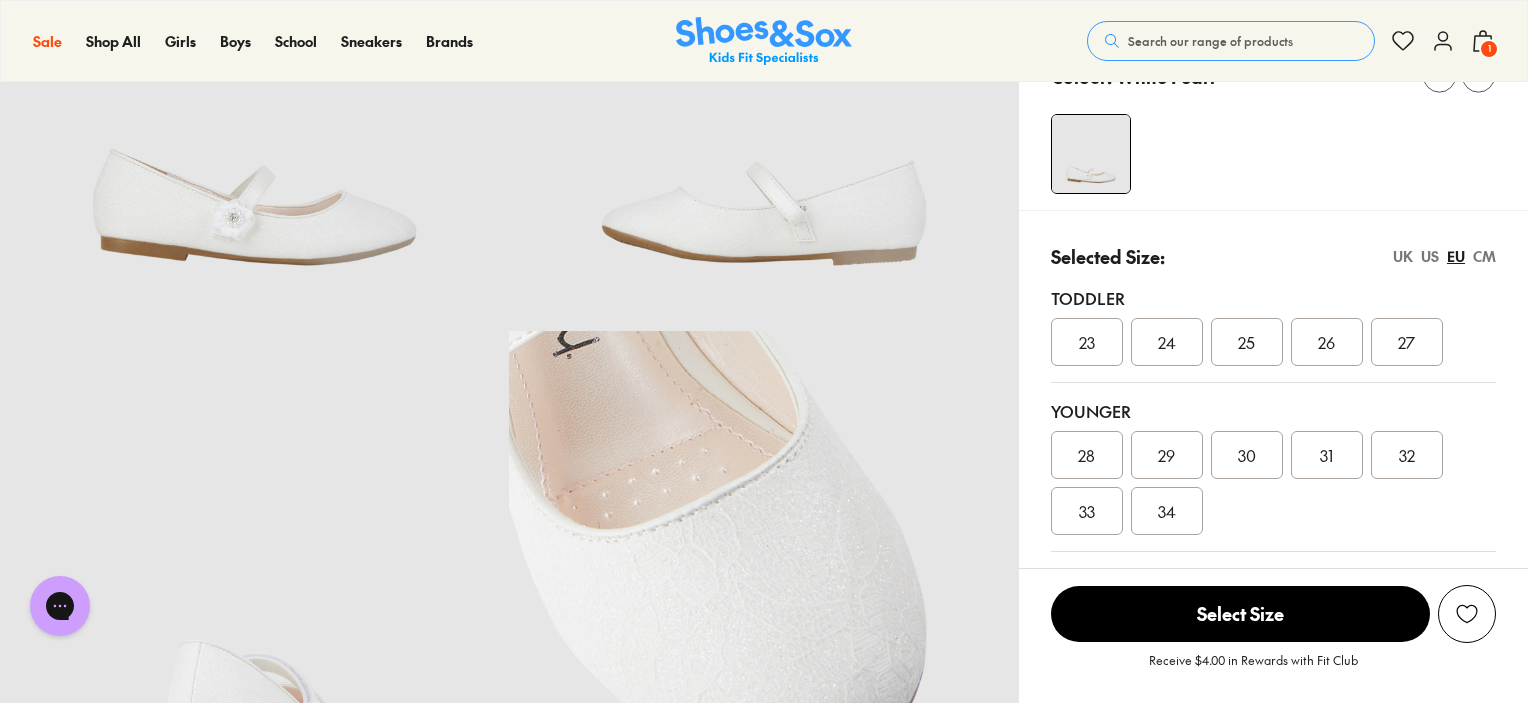 click on "23" at bounding box center [1087, 342] 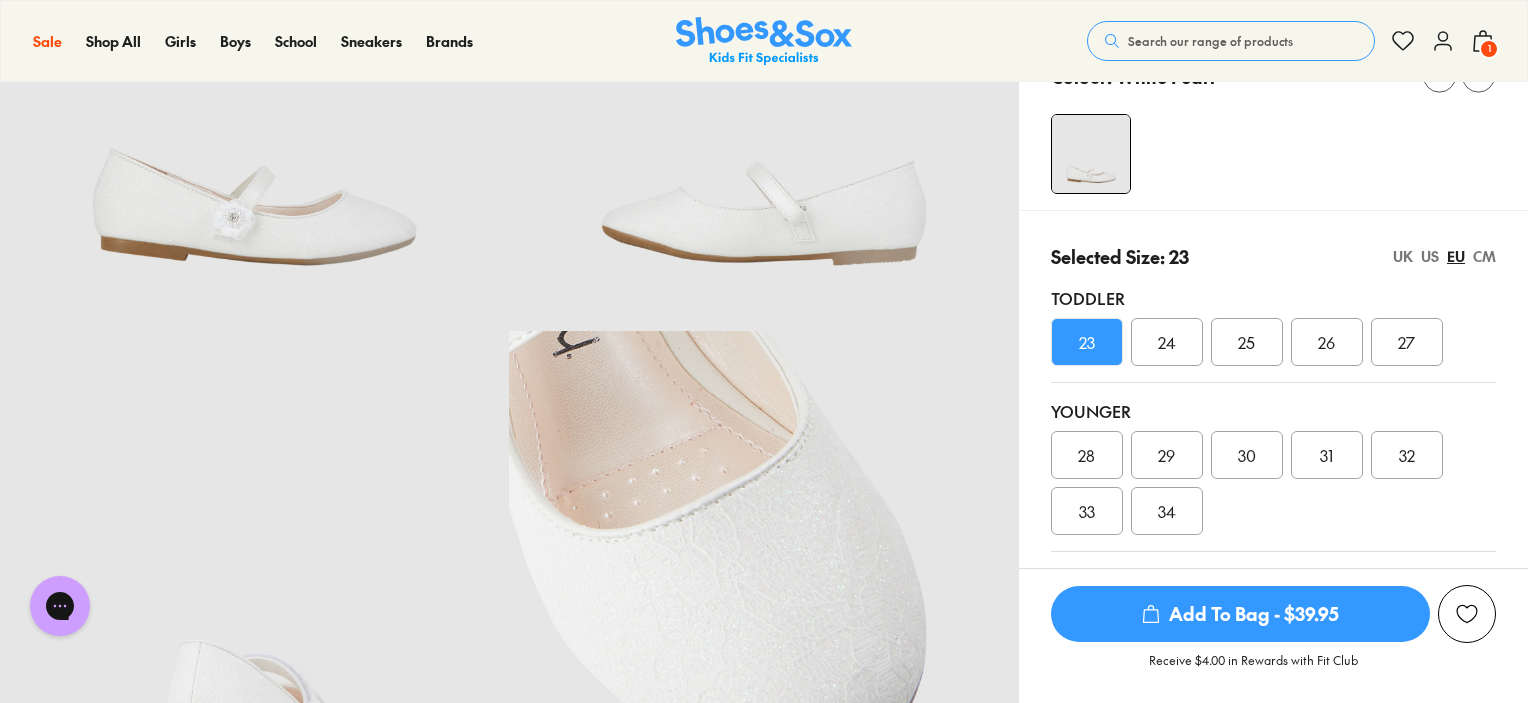 click on "US" at bounding box center (1430, 256) 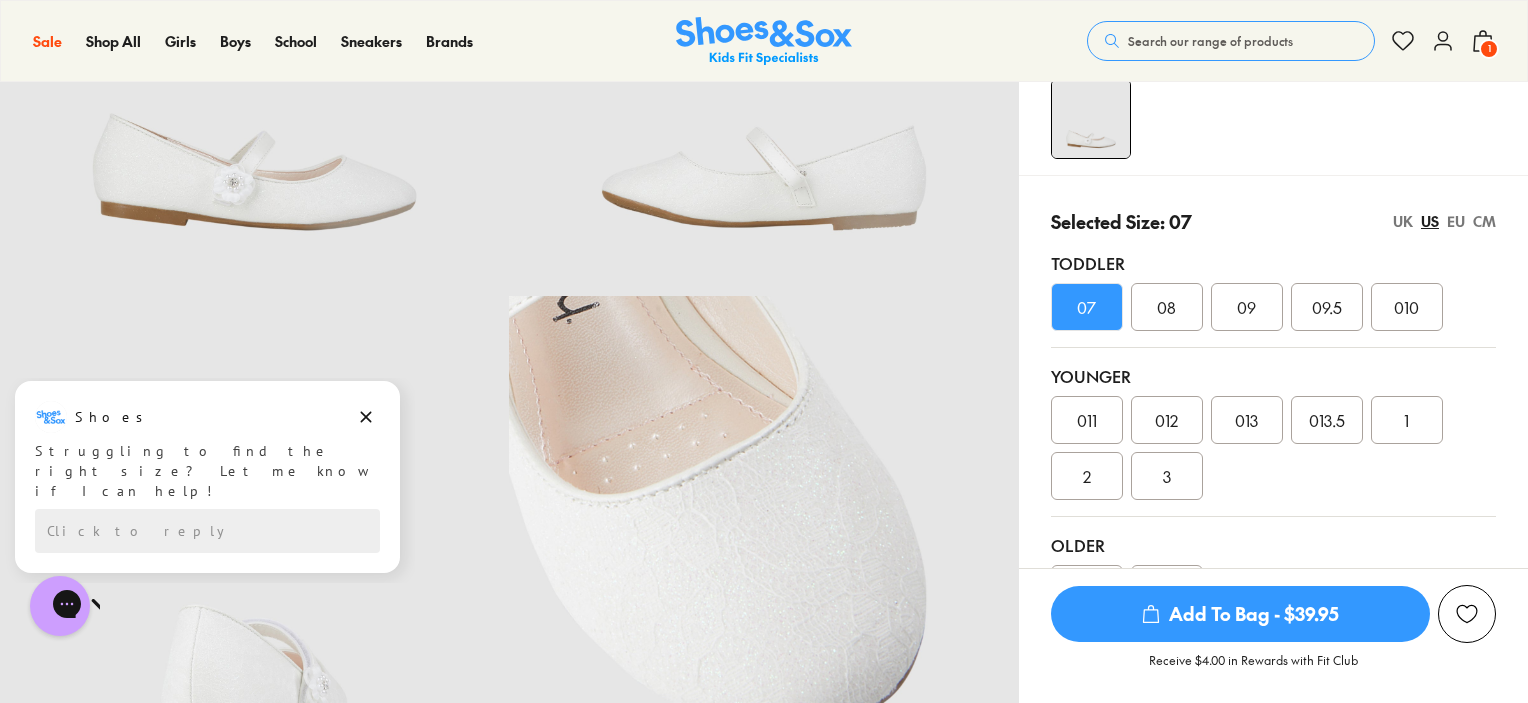 scroll, scrollTop: 300, scrollLeft: 0, axis: vertical 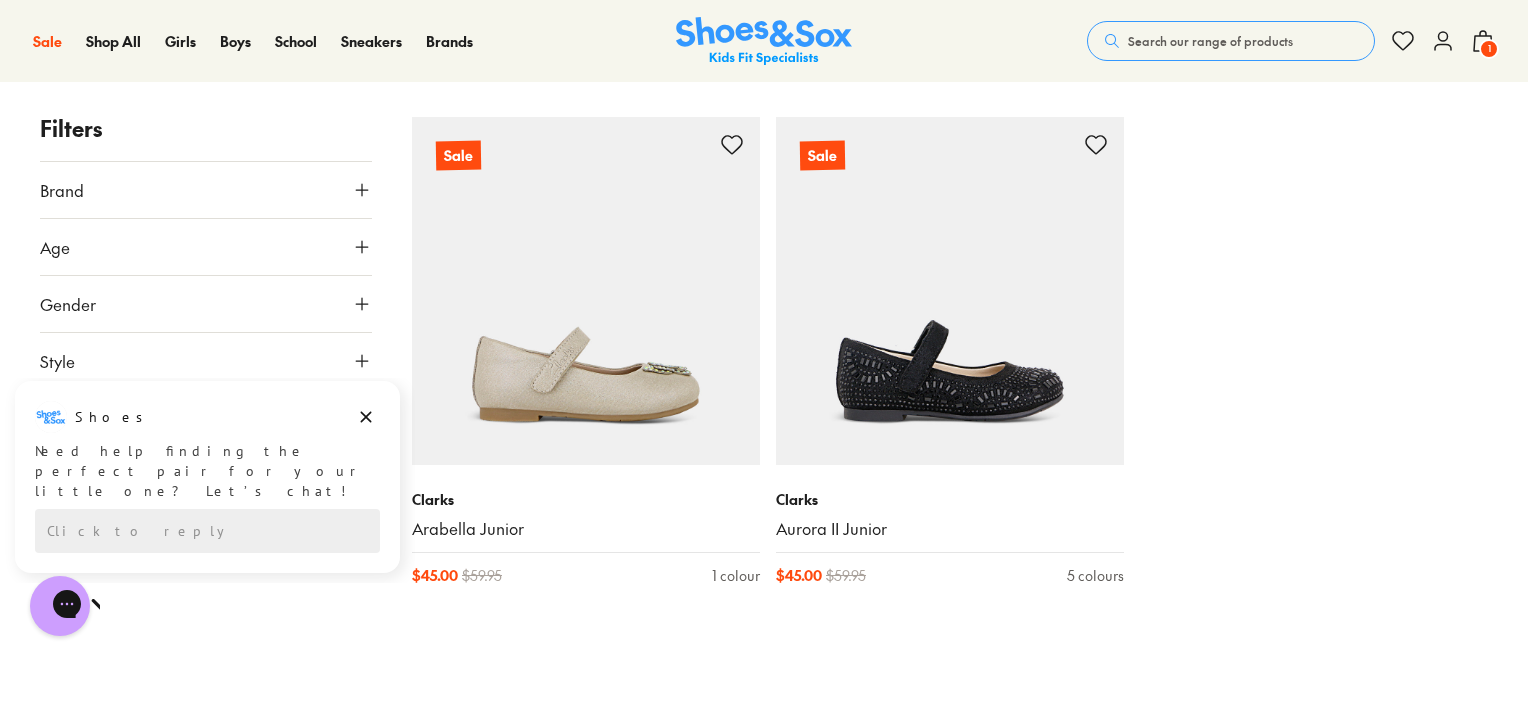 click on "Search our range of products" at bounding box center (1210, 41) 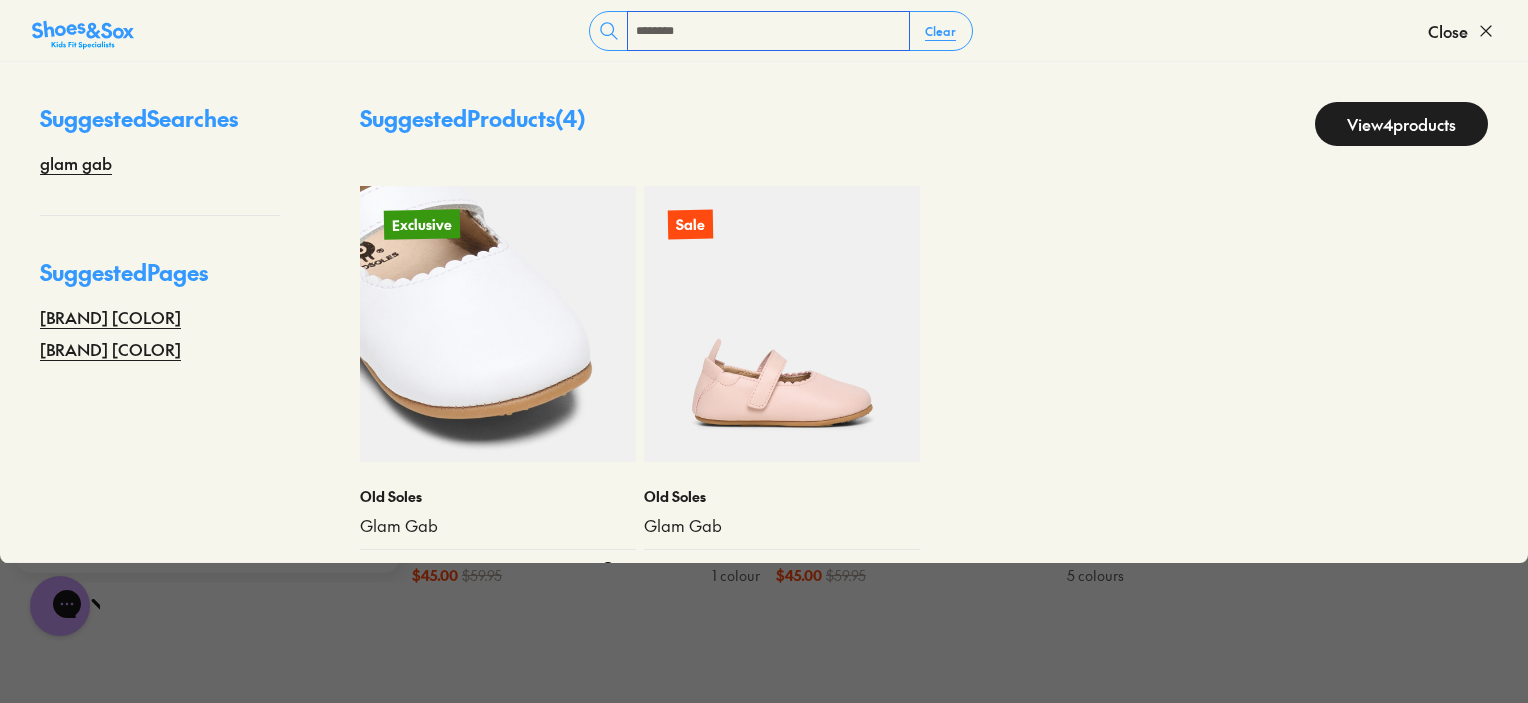 type on "********" 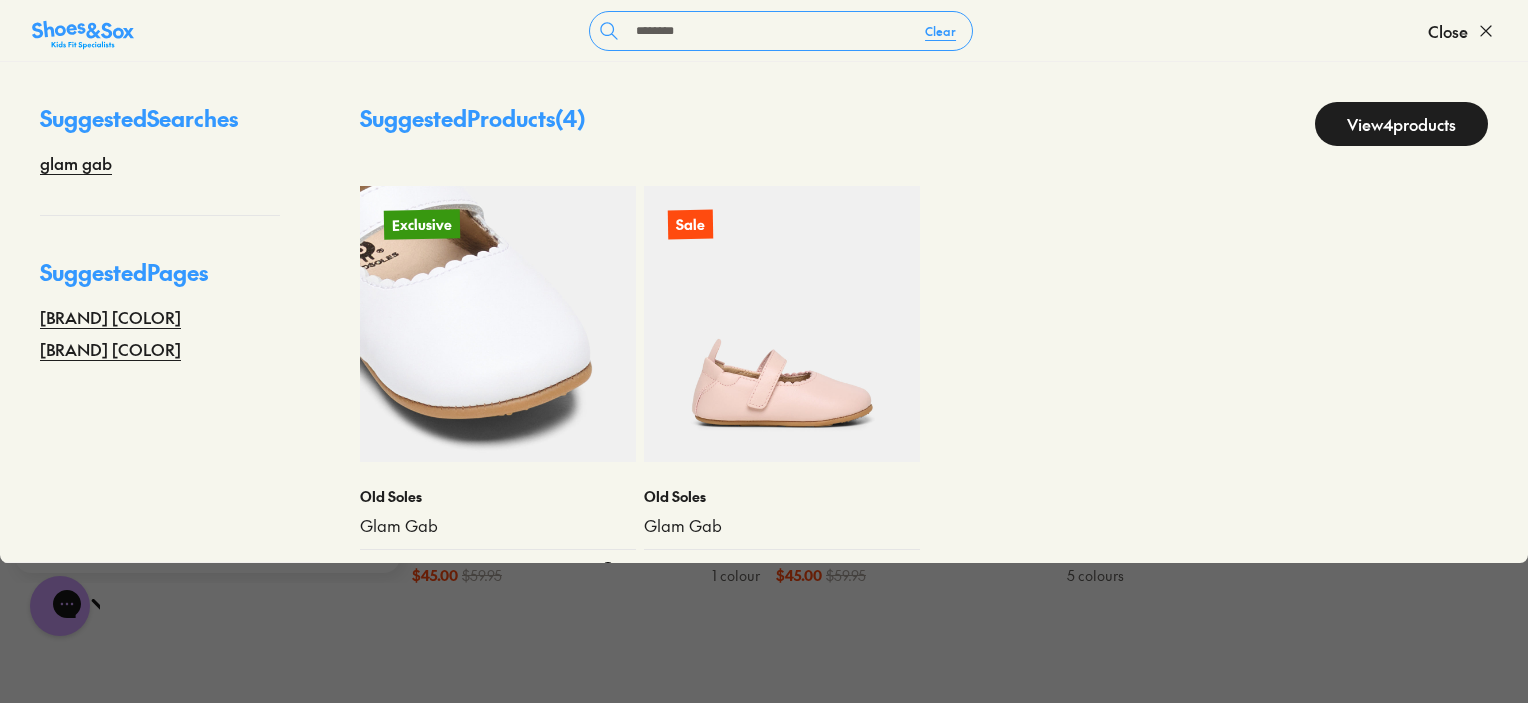 click at bounding box center (498, 324) 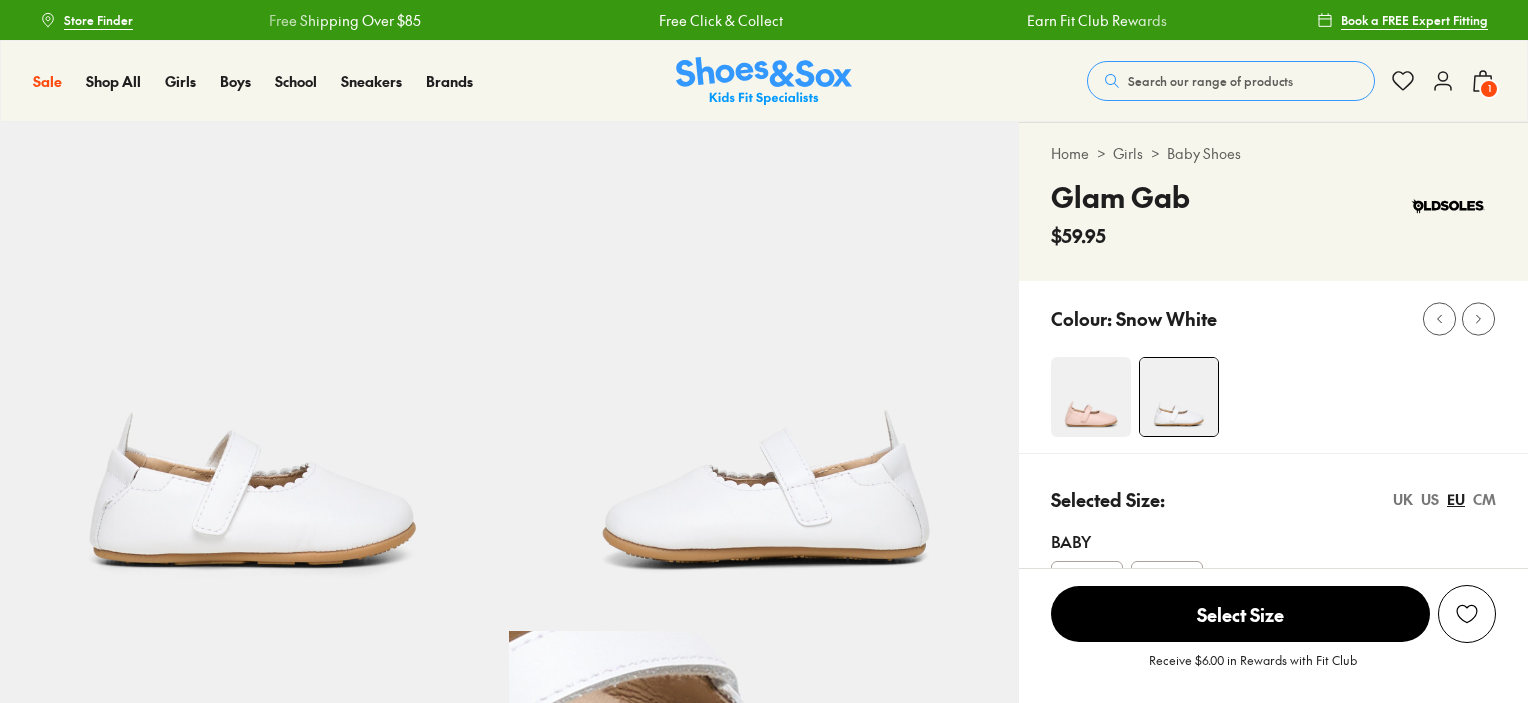 scroll, scrollTop: 0, scrollLeft: 0, axis: both 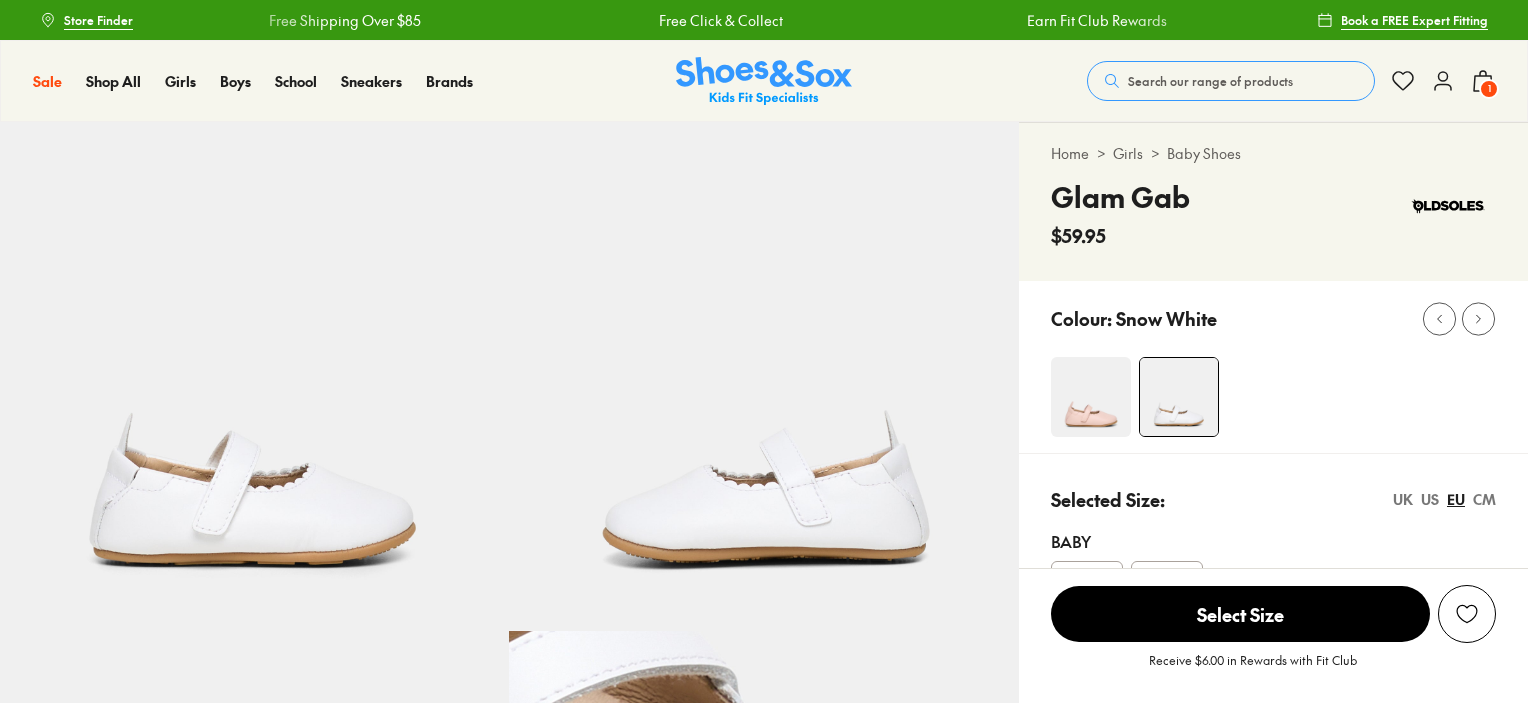 select on "*" 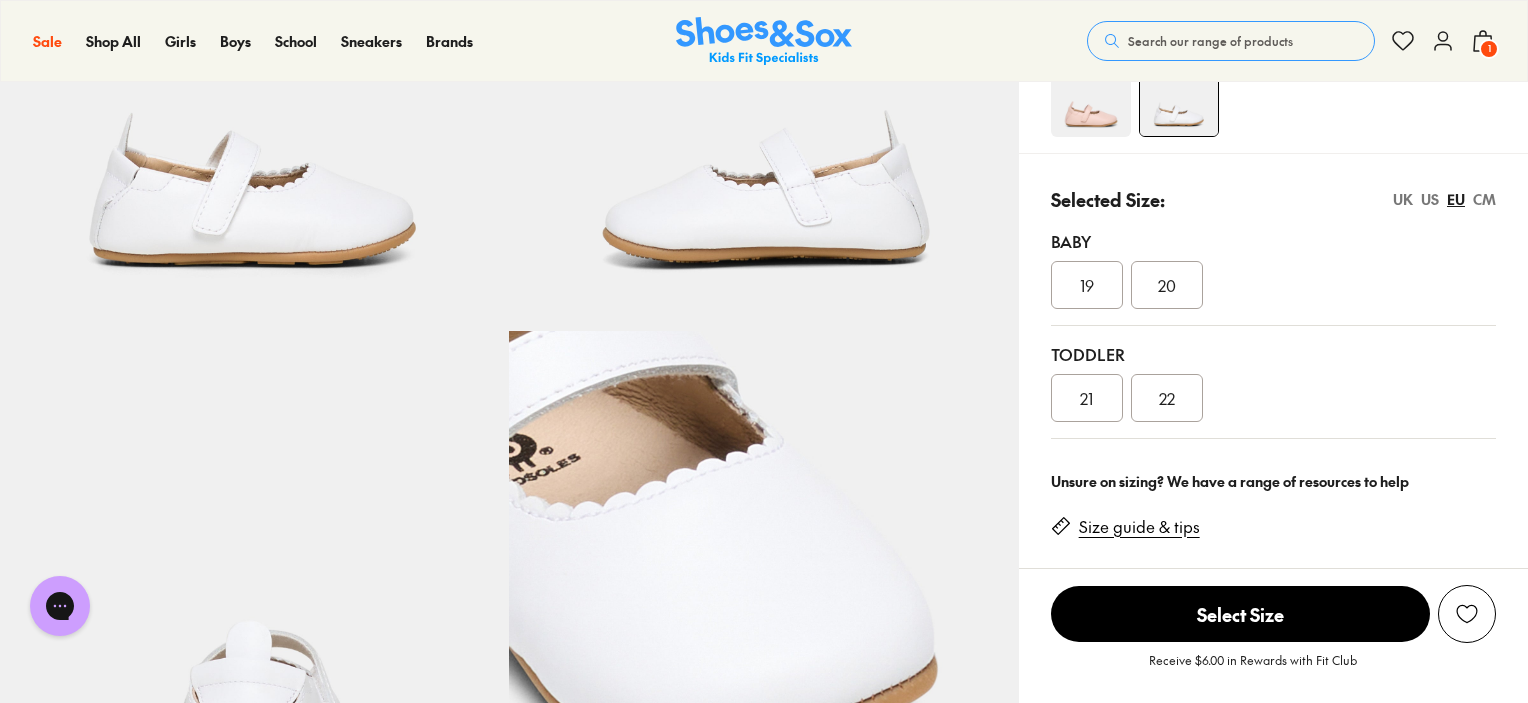 scroll, scrollTop: 0, scrollLeft: 0, axis: both 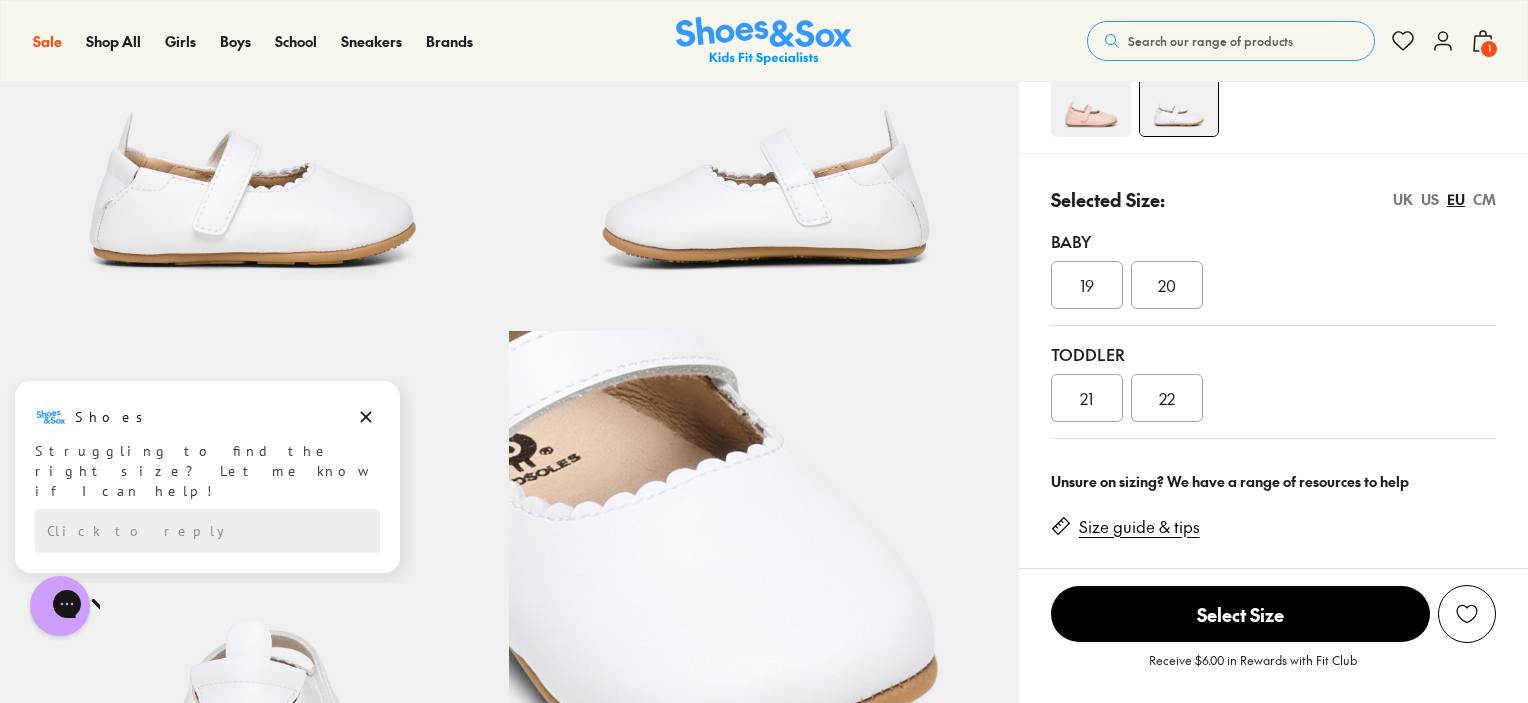 click on "US" at bounding box center (1430, 199) 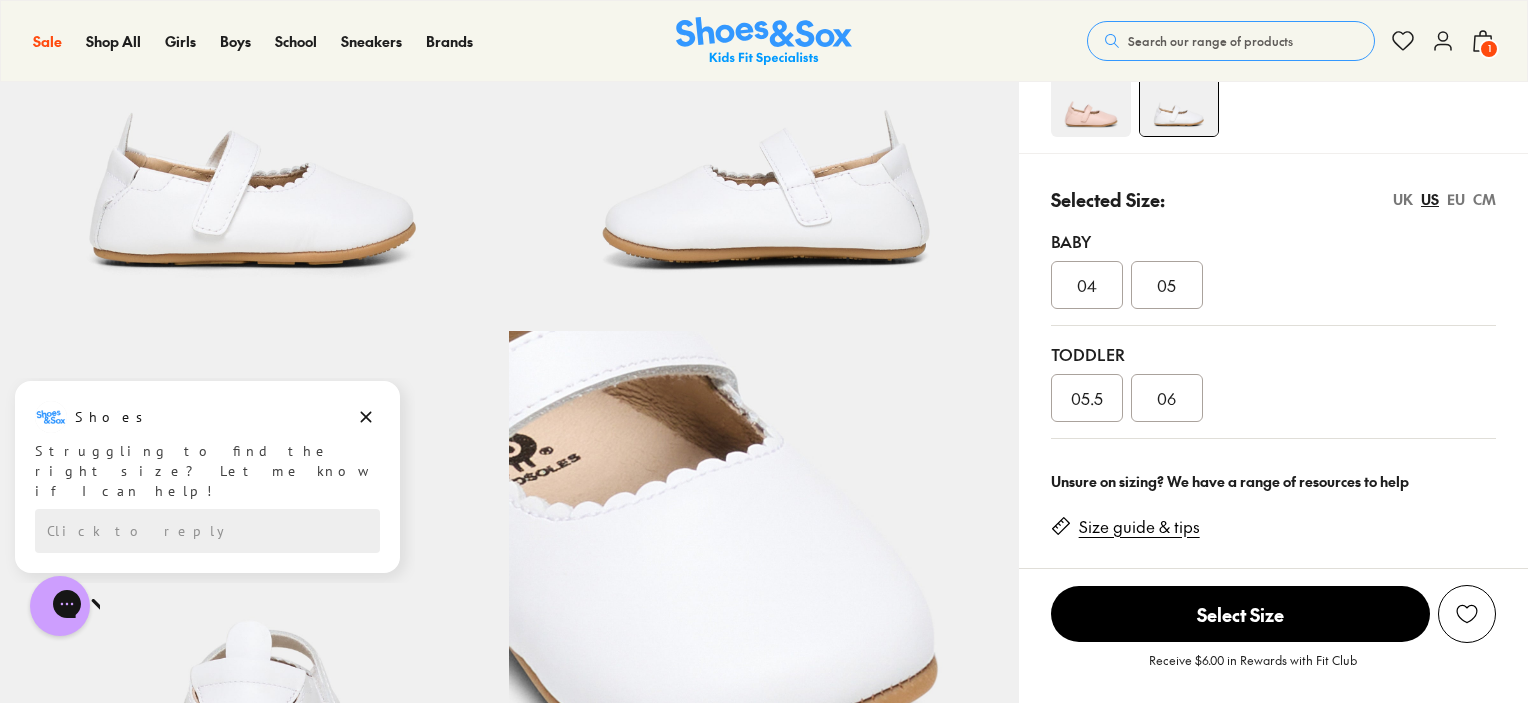 click on "05.5" at bounding box center (1087, 398) 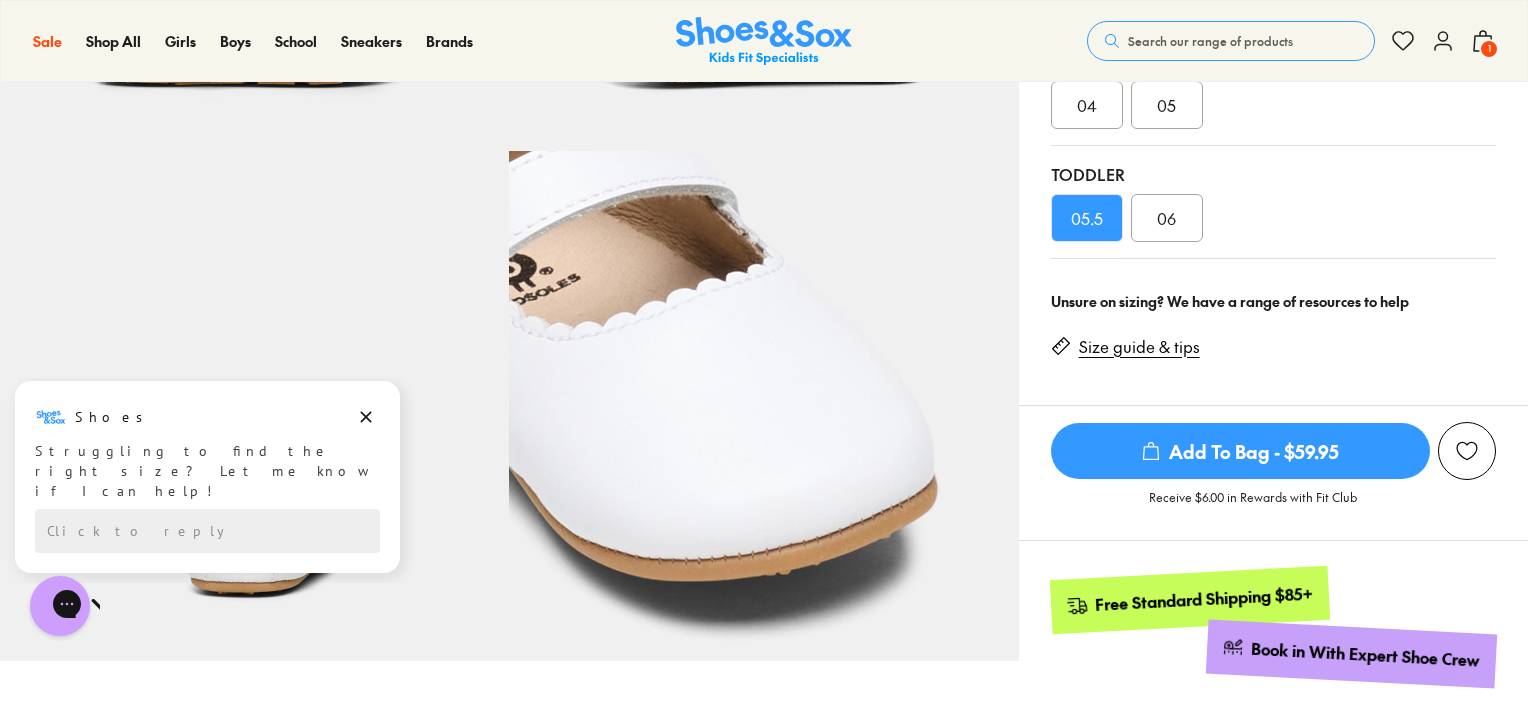 scroll, scrollTop: 500, scrollLeft: 0, axis: vertical 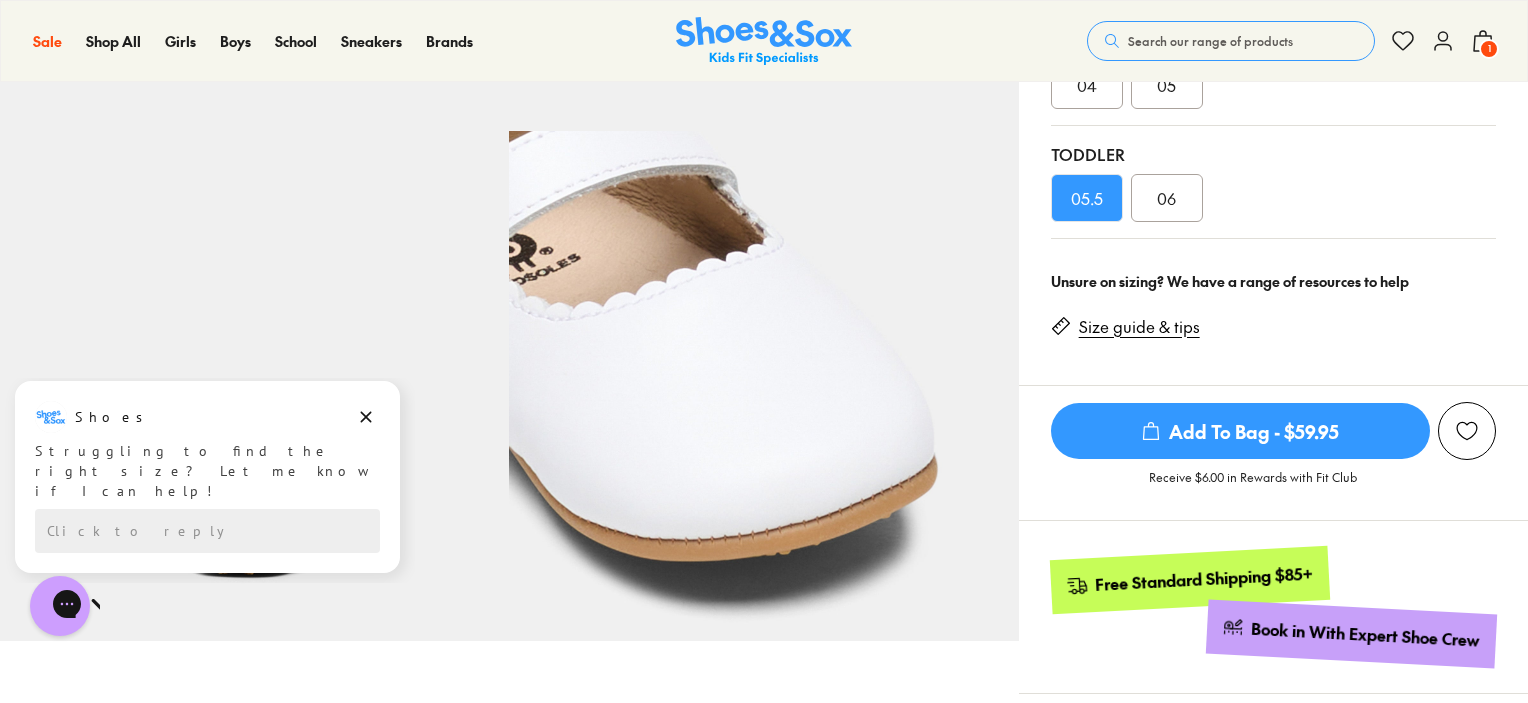 click on "Add To Bag - $59.95" at bounding box center (1240, 431) 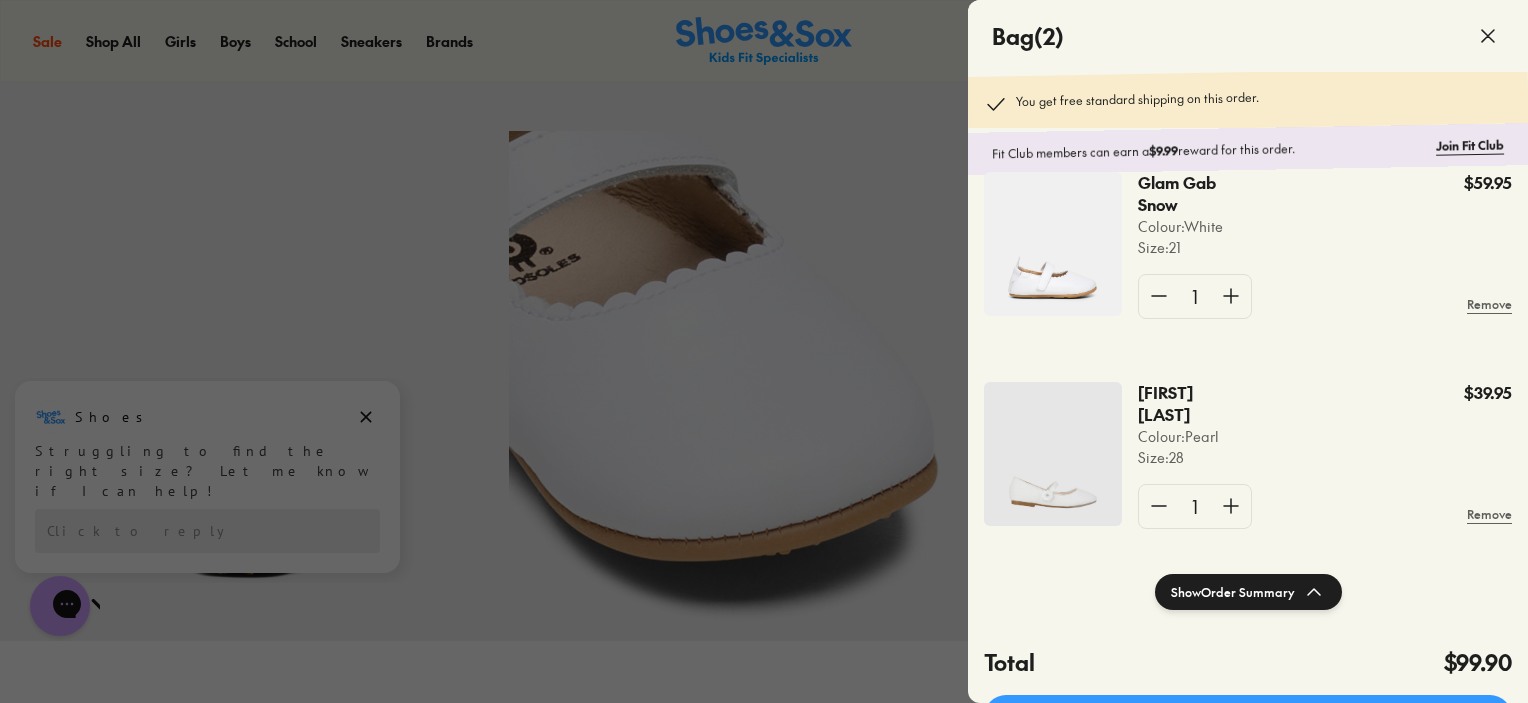 scroll, scrollTop: 59, scrollLeft: 0, axis: vertical 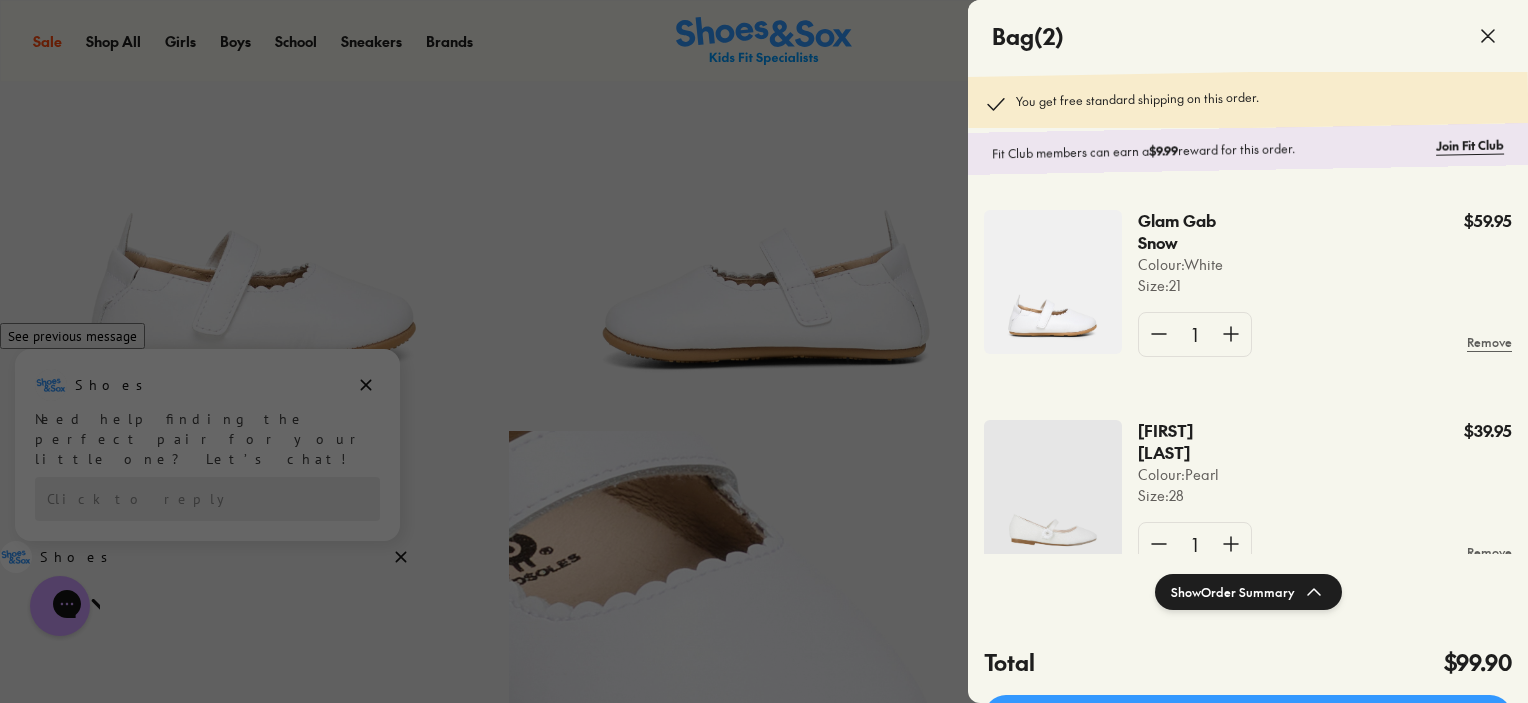 click 